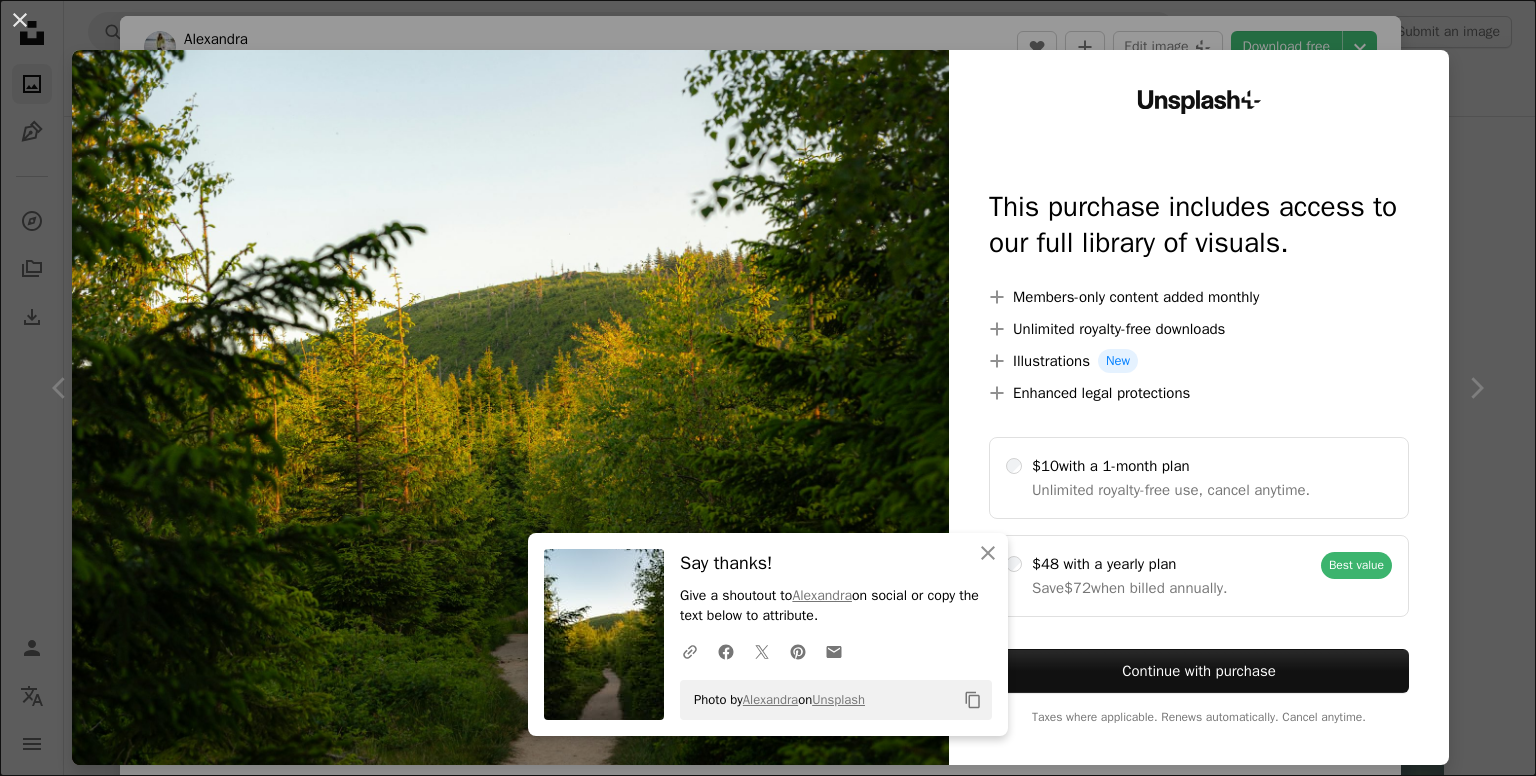 scroll, scrollTop: 20416, scrollLeft: 0, axis: vertical 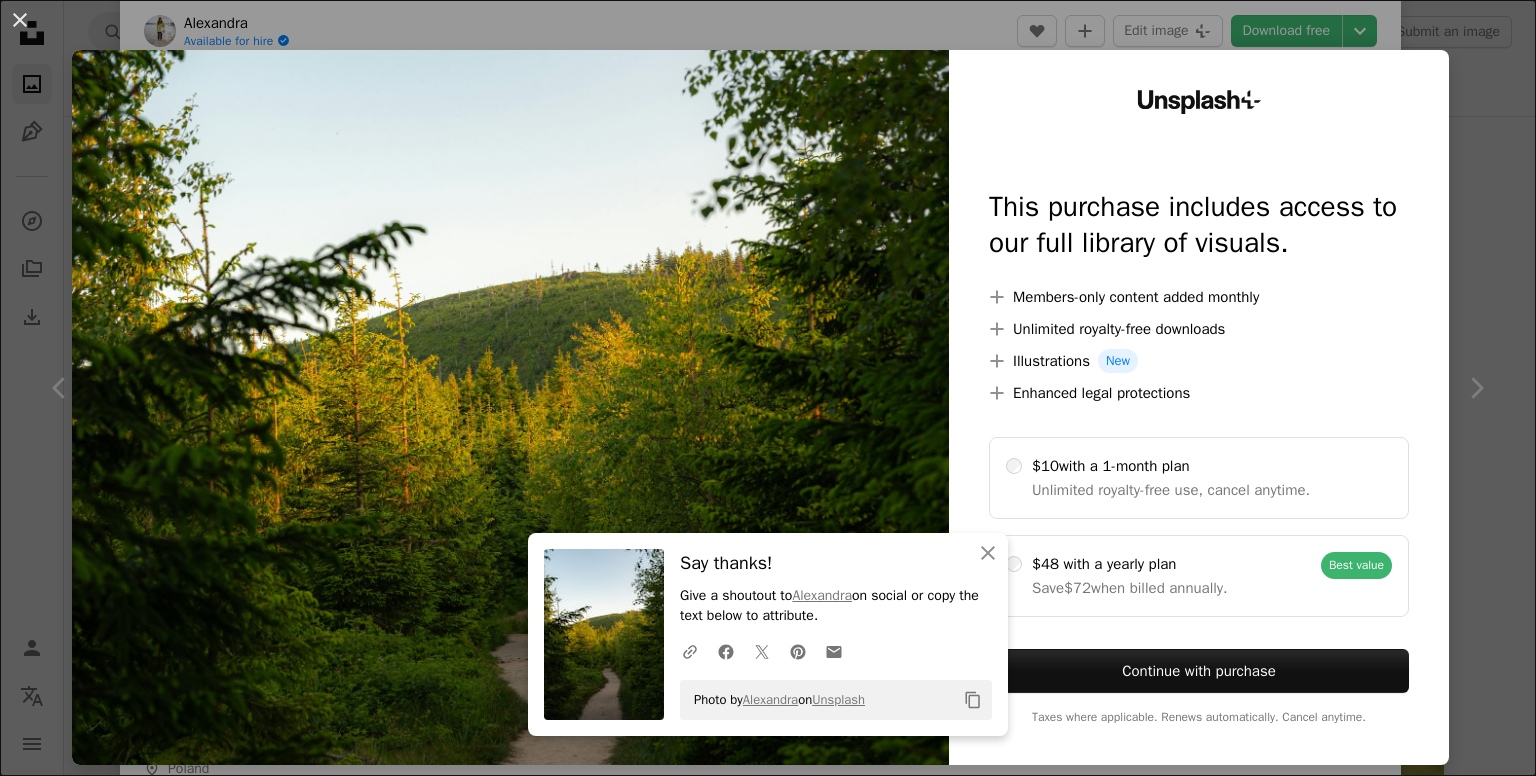 click on "An X shape An X shape Close Say thanks! Give a shoutout to  [NAME]  on social or copy the text below to attribute. A URL sharing icon (chains) Facebook icon X (formerly Twitter) icon Pinterest icon An envelope Photo by  [NAME]  on  Unsplash
Copy content Unsplash+ This purchase includes access to our full library of visuals. A plus sign Members-only content added monthly A plus sign Unlimited royalty-free downloads A plus sign Illustrations  New A plus sign Enhanced legal protections $10  with a 1-month plan Unlimited royalty-free use, cancel anytime. $48   with a yearly plan Save  $72  when billed annually. Best value Continue with purchase Taxes where applicable. Renews automatically. Cancel anytime." at bounding box center [768, 388] 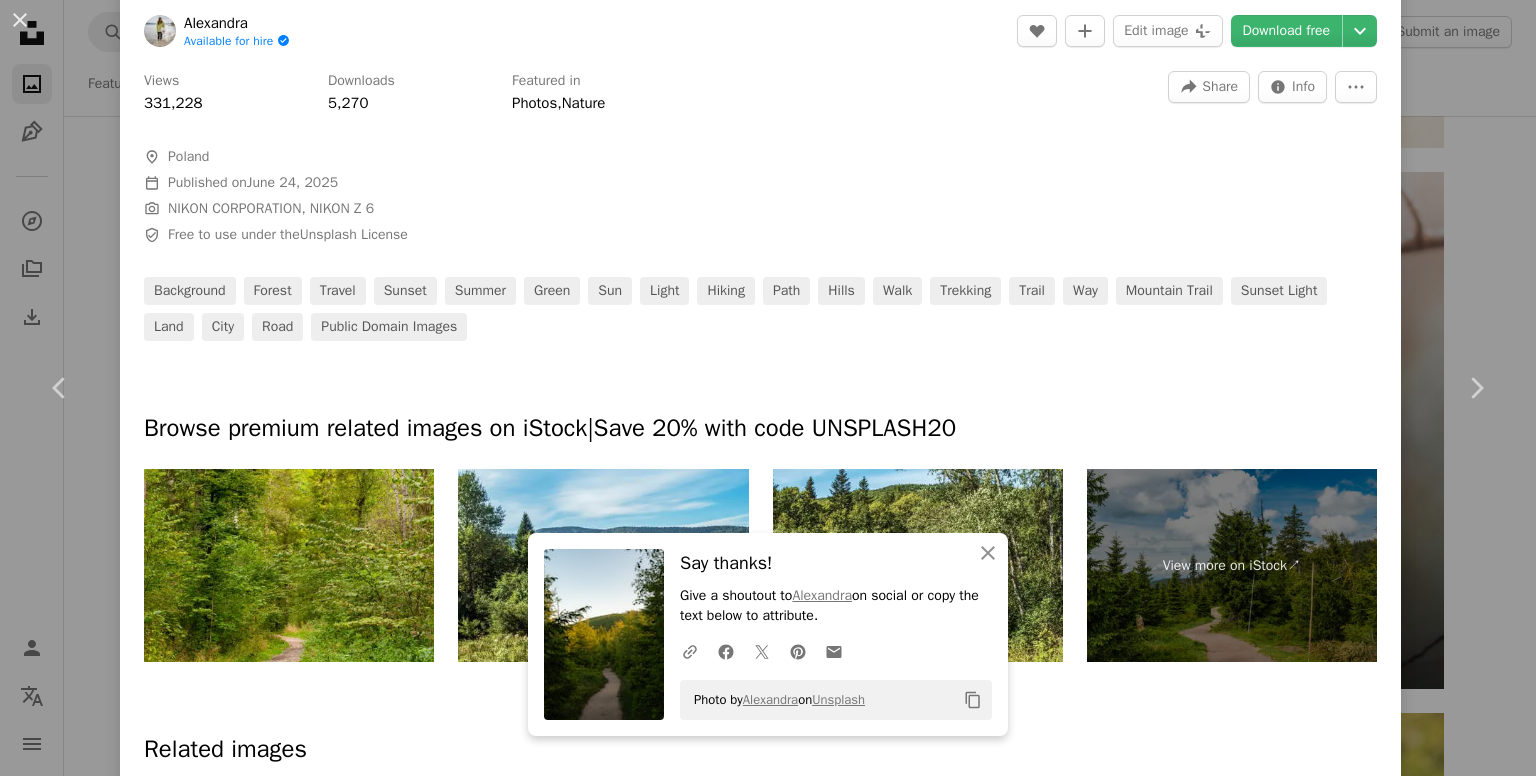 scroll, scrollTop: 658, scrollLeft: 0, axis: vertical 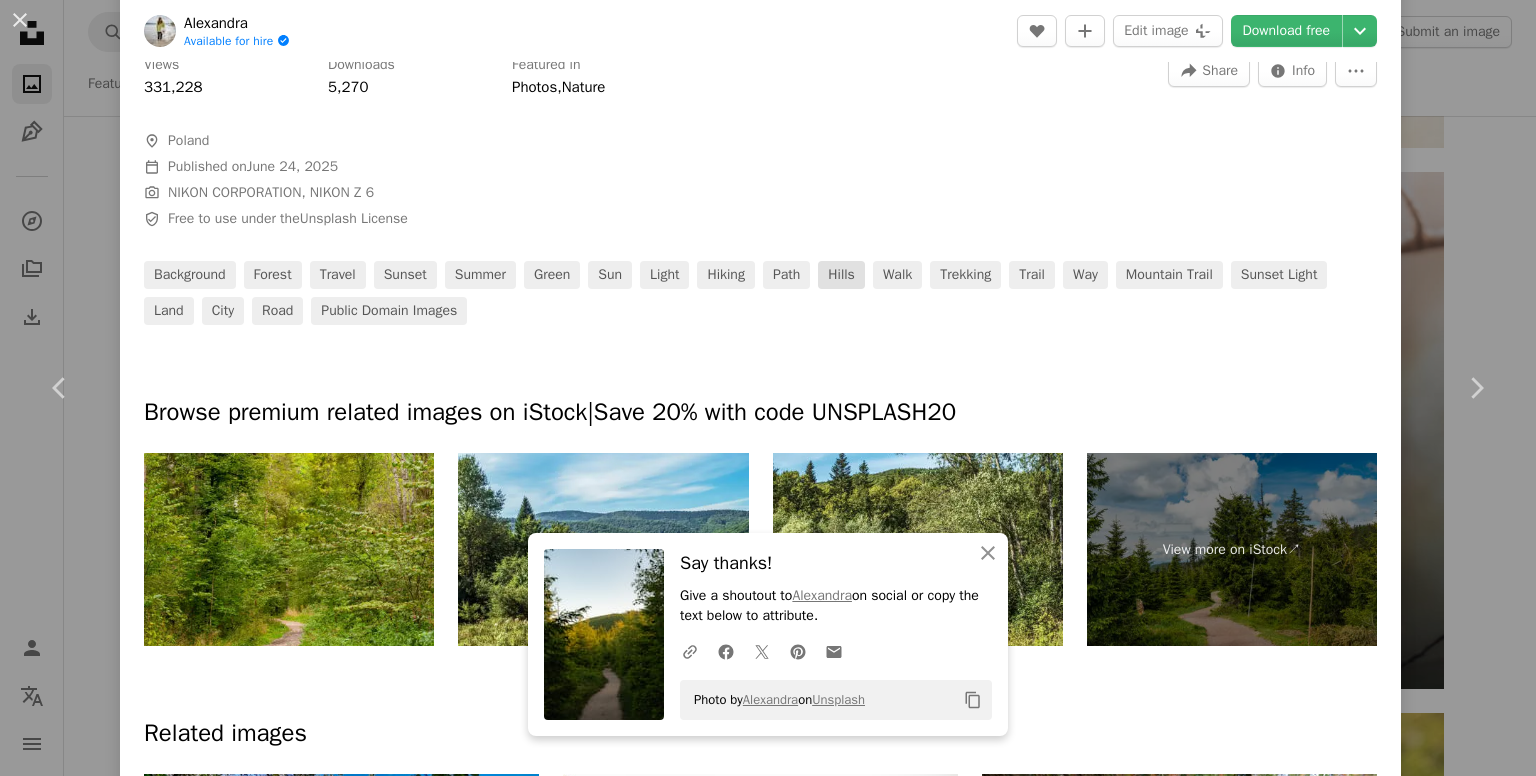 click on "hills" at bounding box center (841, 275) 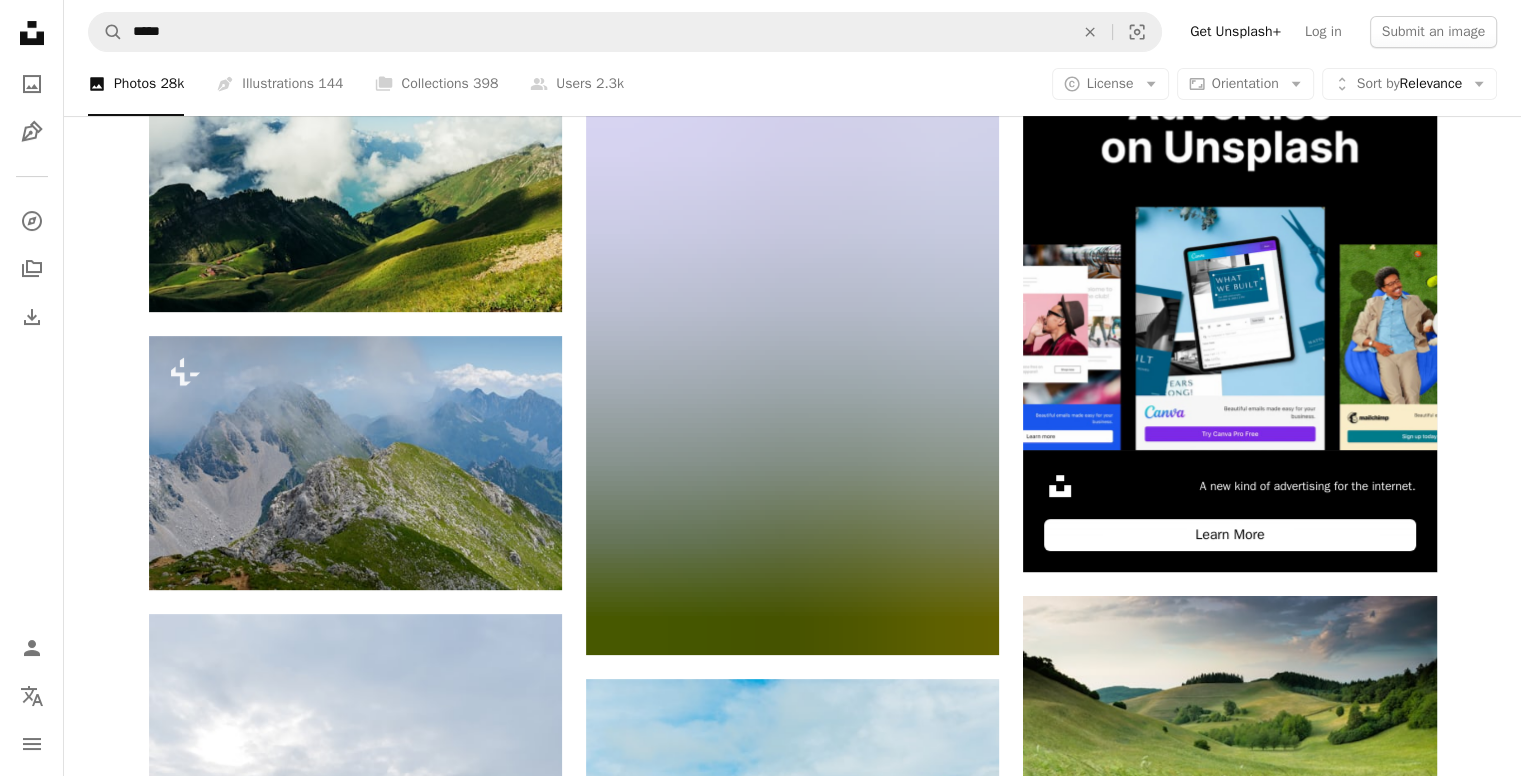 scroll, scrollTop: 466, scrollLeft: 0, axis: vertical 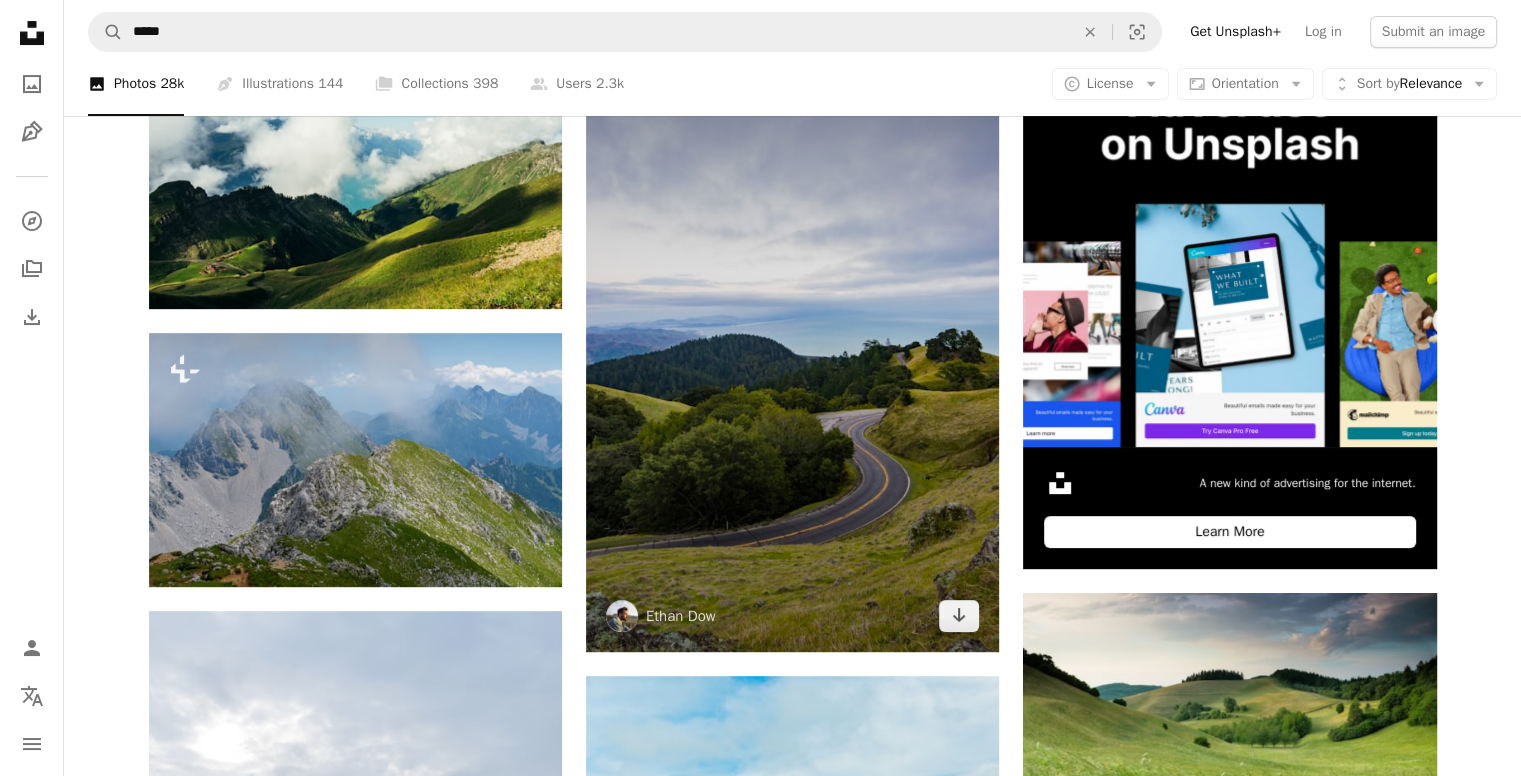 click at bounding box center (792, 342) 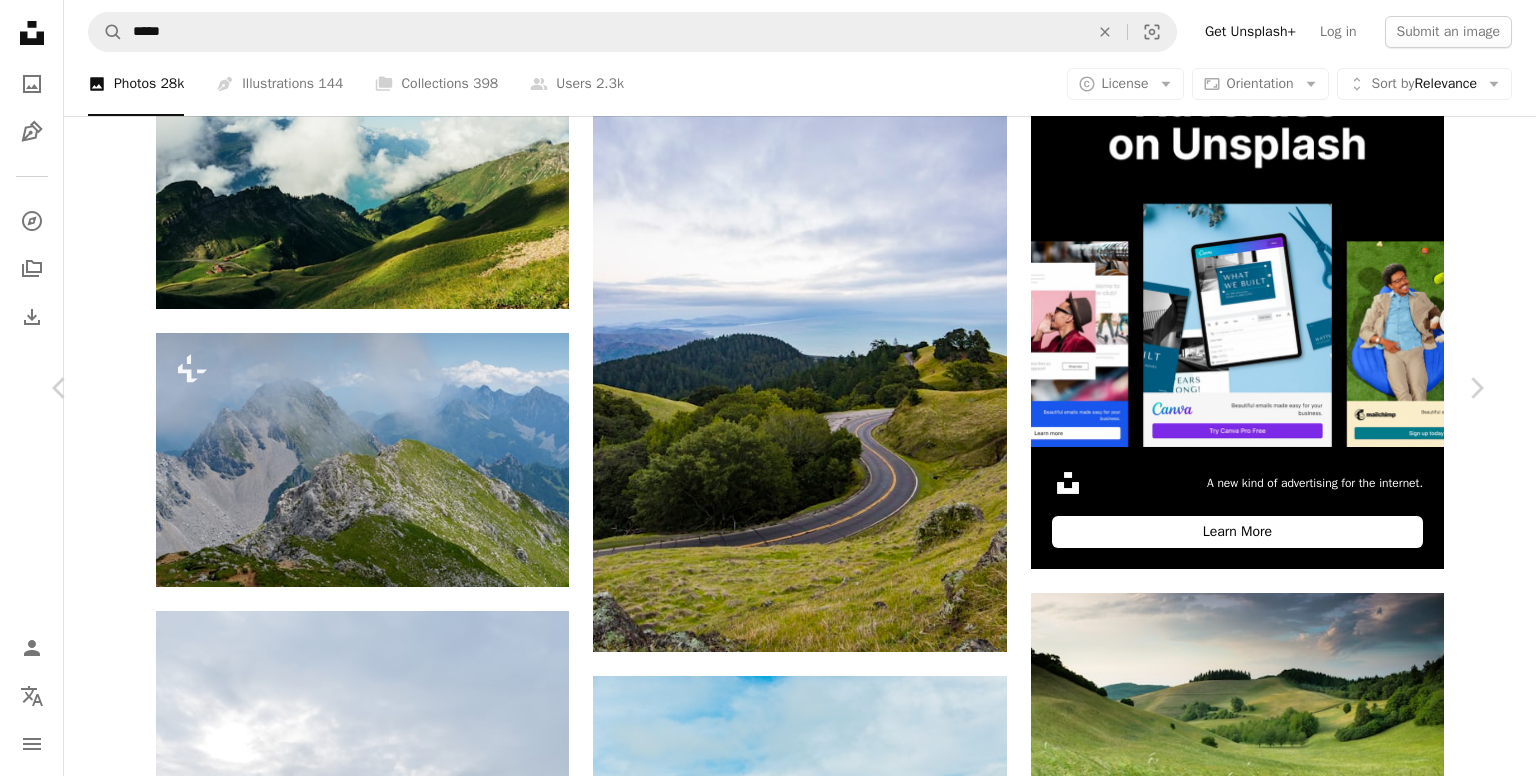 click on "Chevron down" 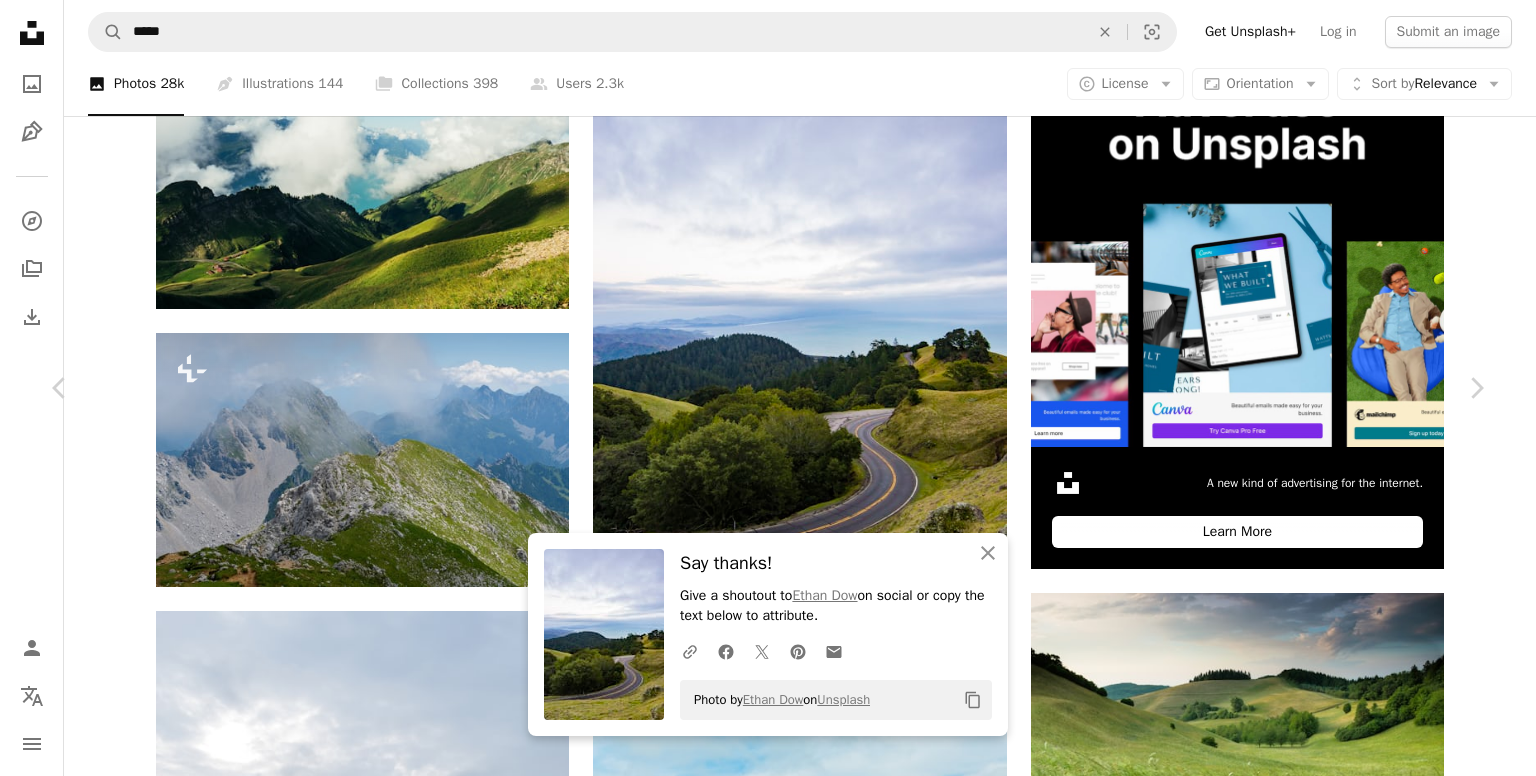click on "An X shape" at bounding box center (20, 20) 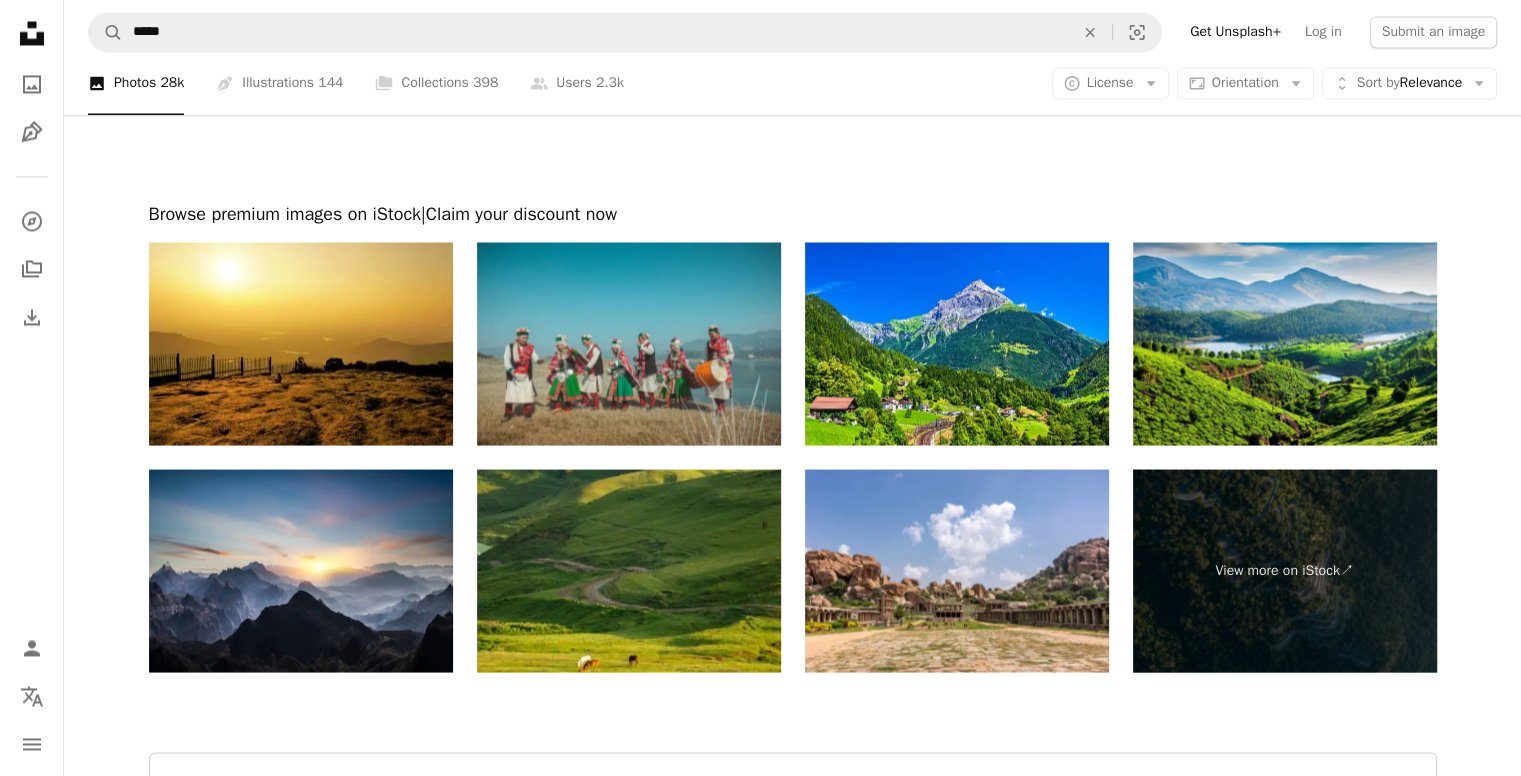 scroll, scrollTop: 3594, scrollLeft: 0, axis: vertical 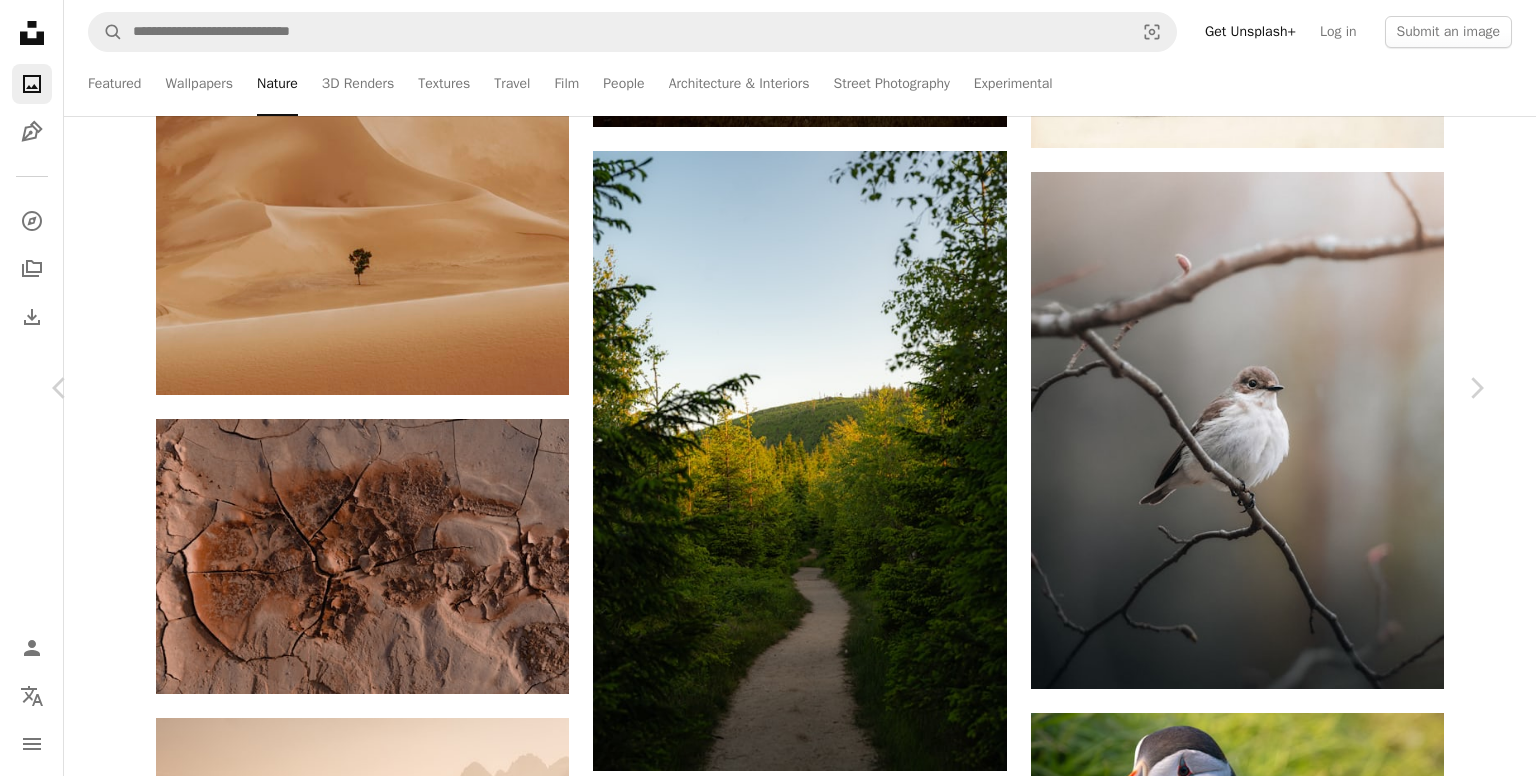 click on "hiking" at bounding box center [725, 3887] 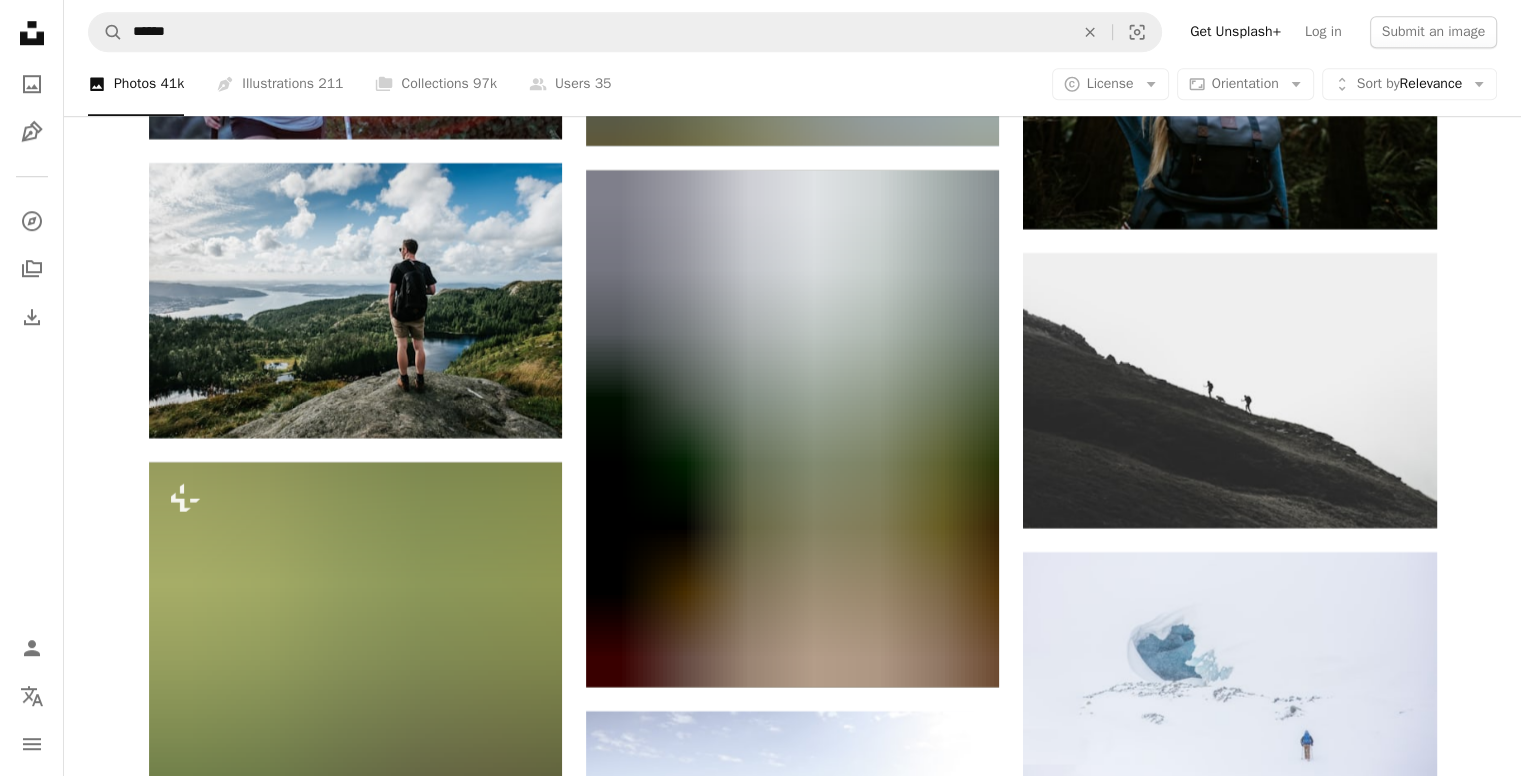 scroll, scrollTop: 9204, scrollLeft: 0, axis: vertical 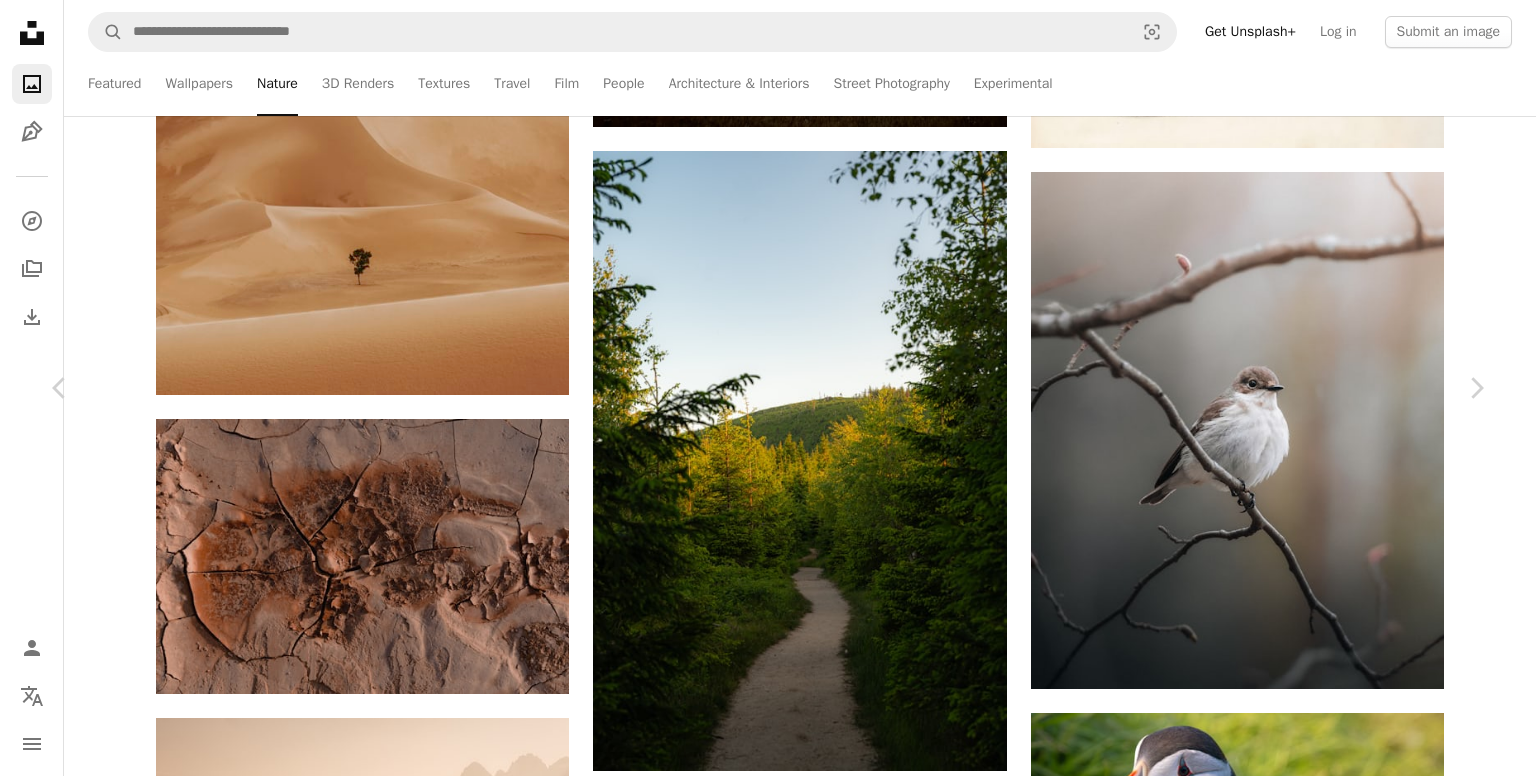 click on "mountain trail" at bounding box center (1169, 4055) 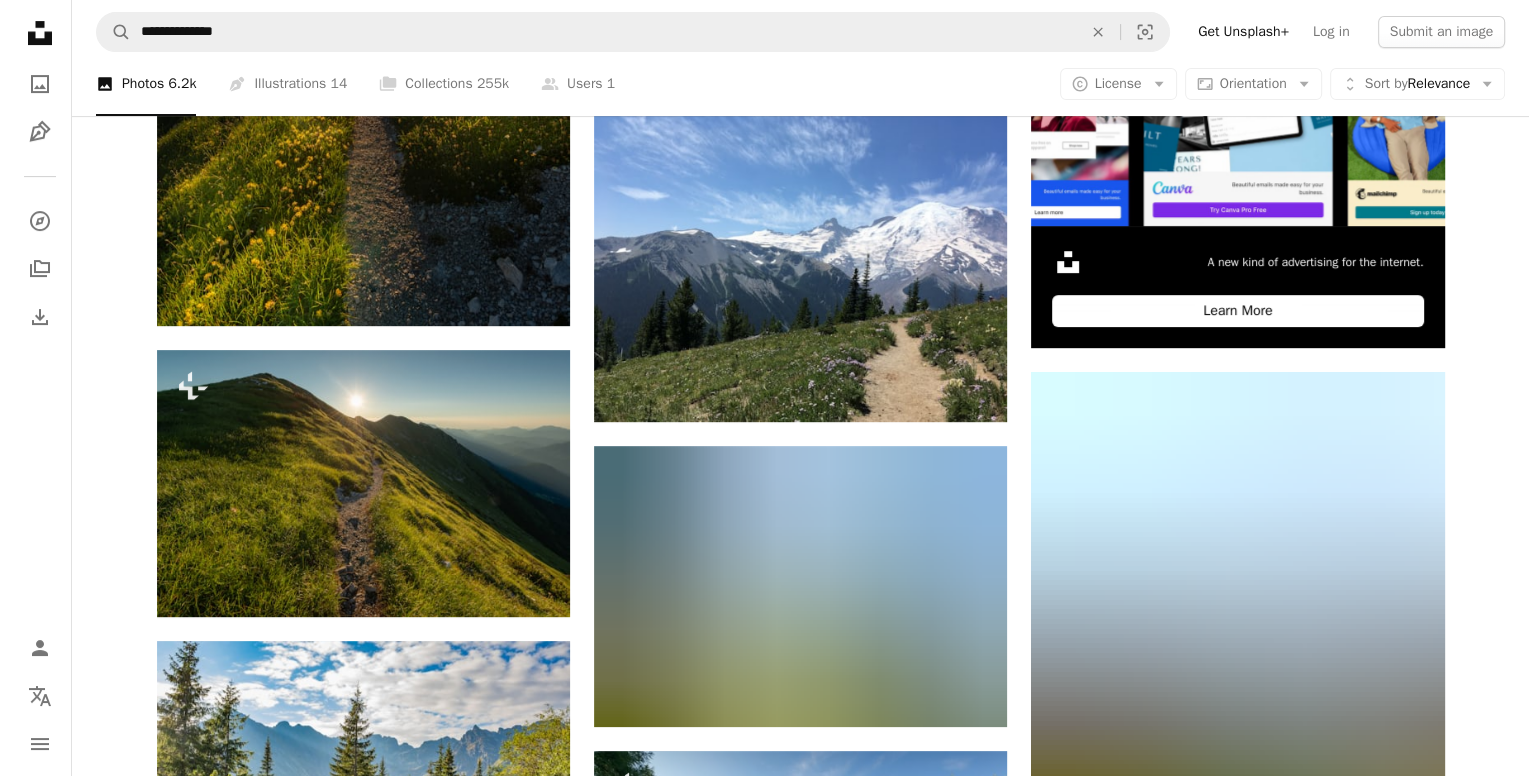 scroll, scrollTop: 691, scrollLeft: 0, axis: vertical 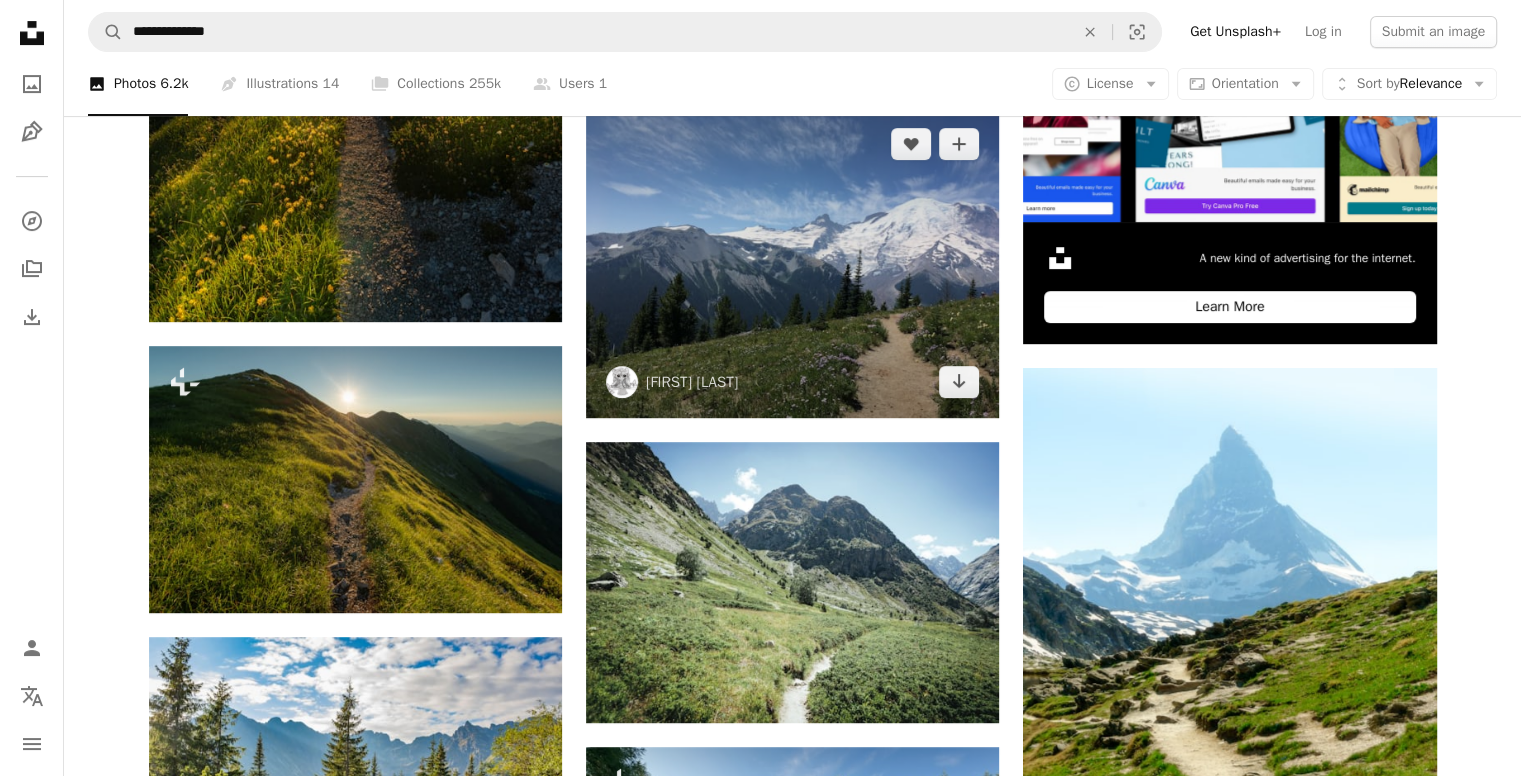 click at bounding box center [792, 263] 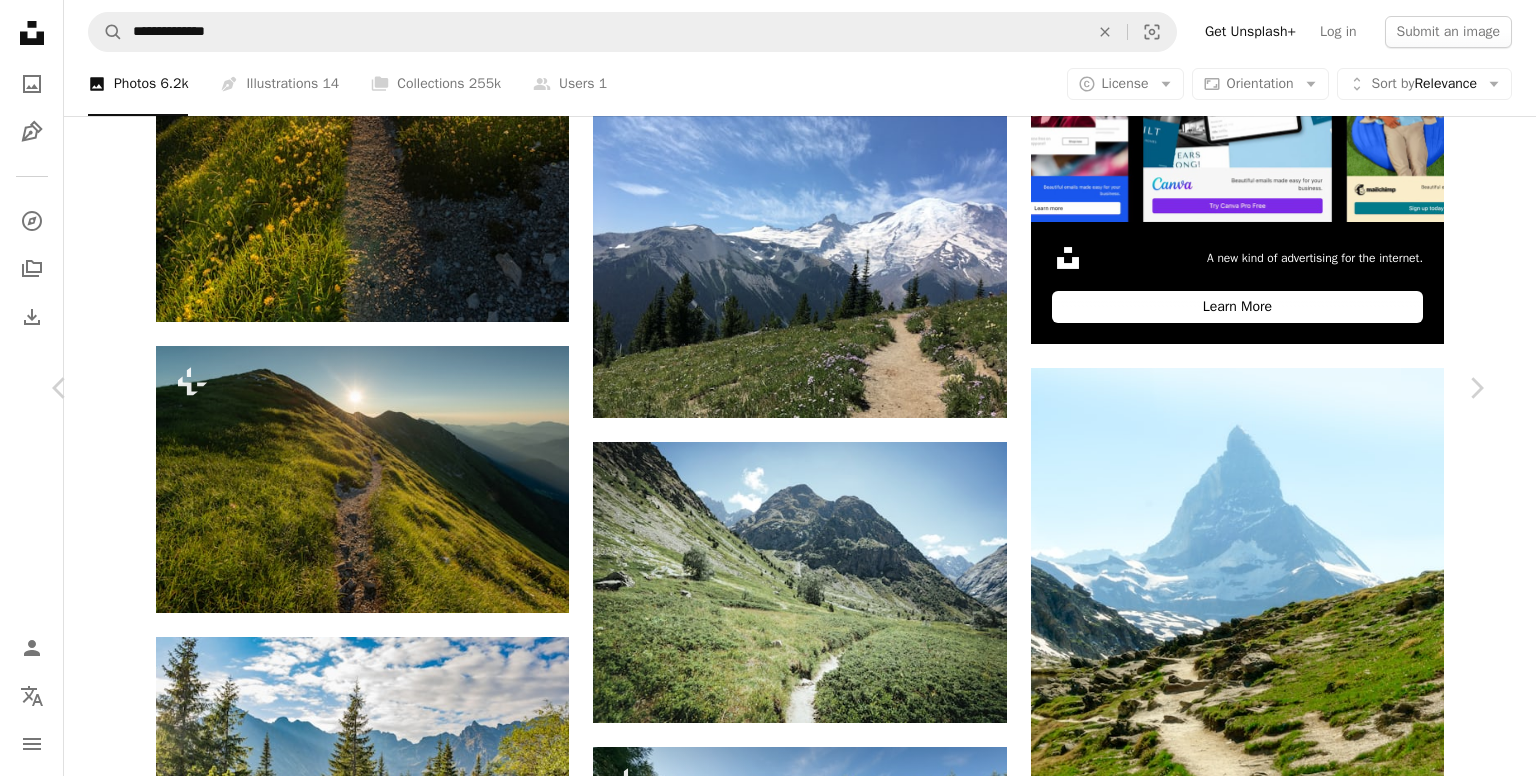 click on "Chevron down" 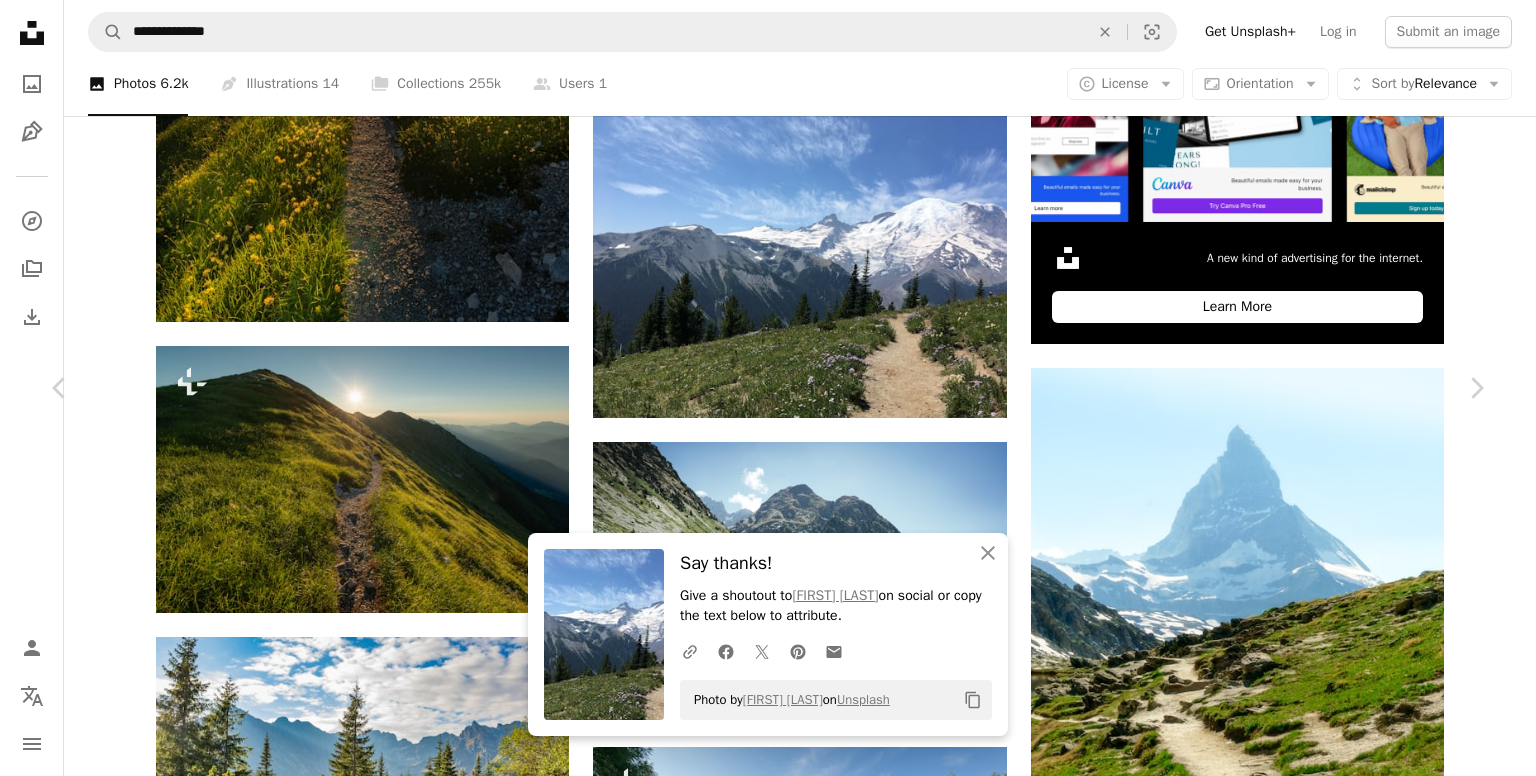 scroll, scrollTop: 1255, scrollLeft: 0, axis: vertical 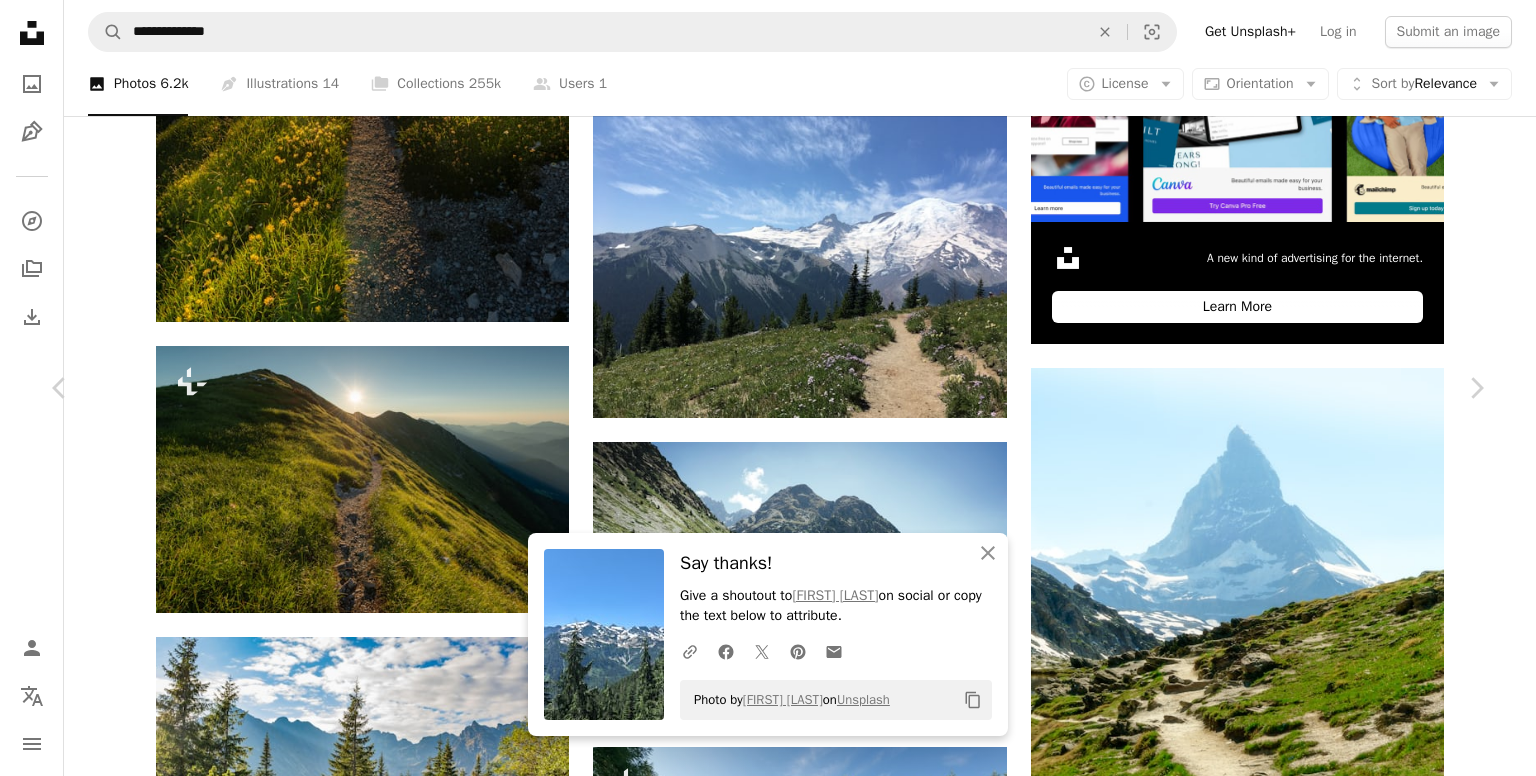 click at bounding box center [341, 3885] 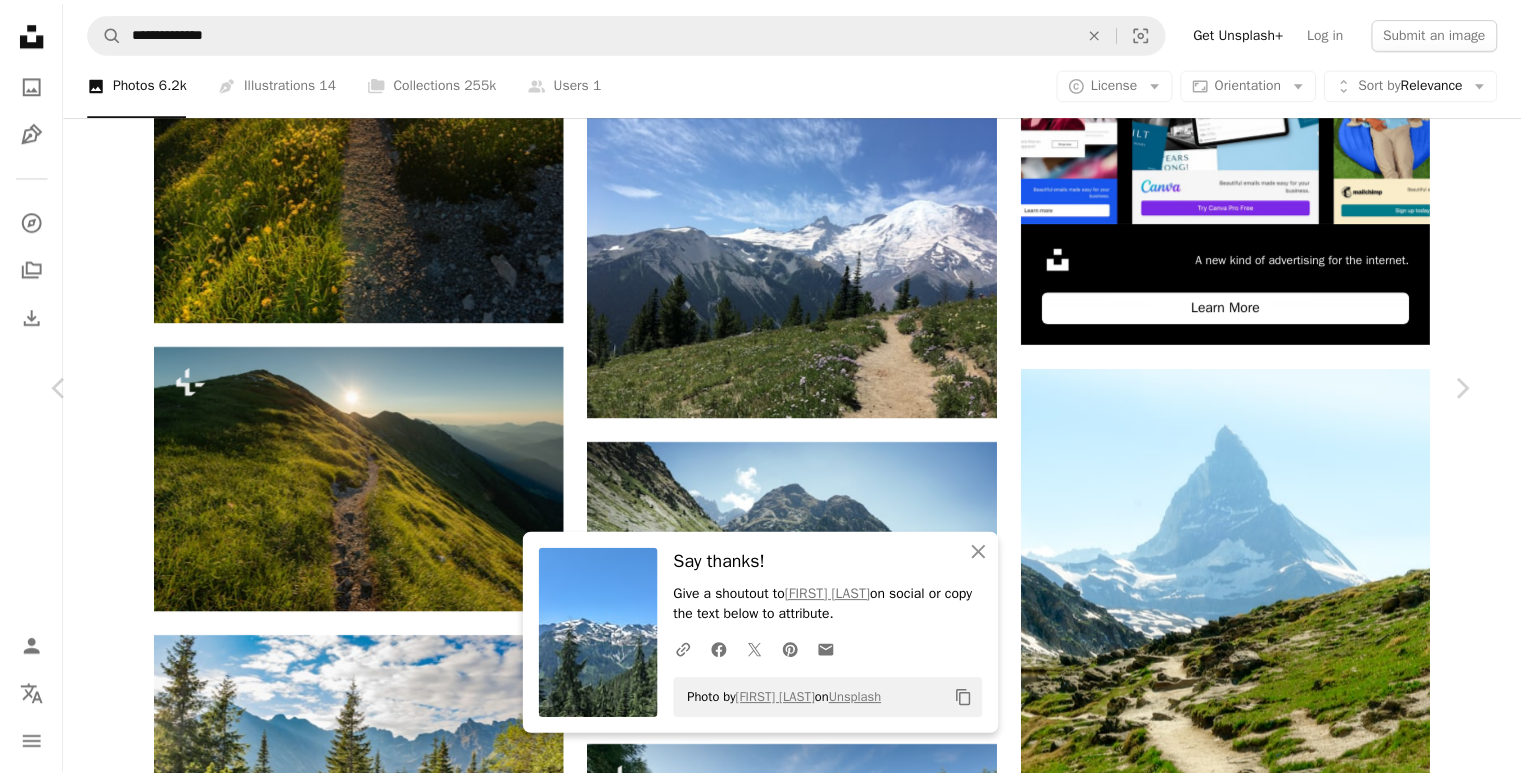 scroll, scrollTop: 0, scrollLeft: 0, axis: both 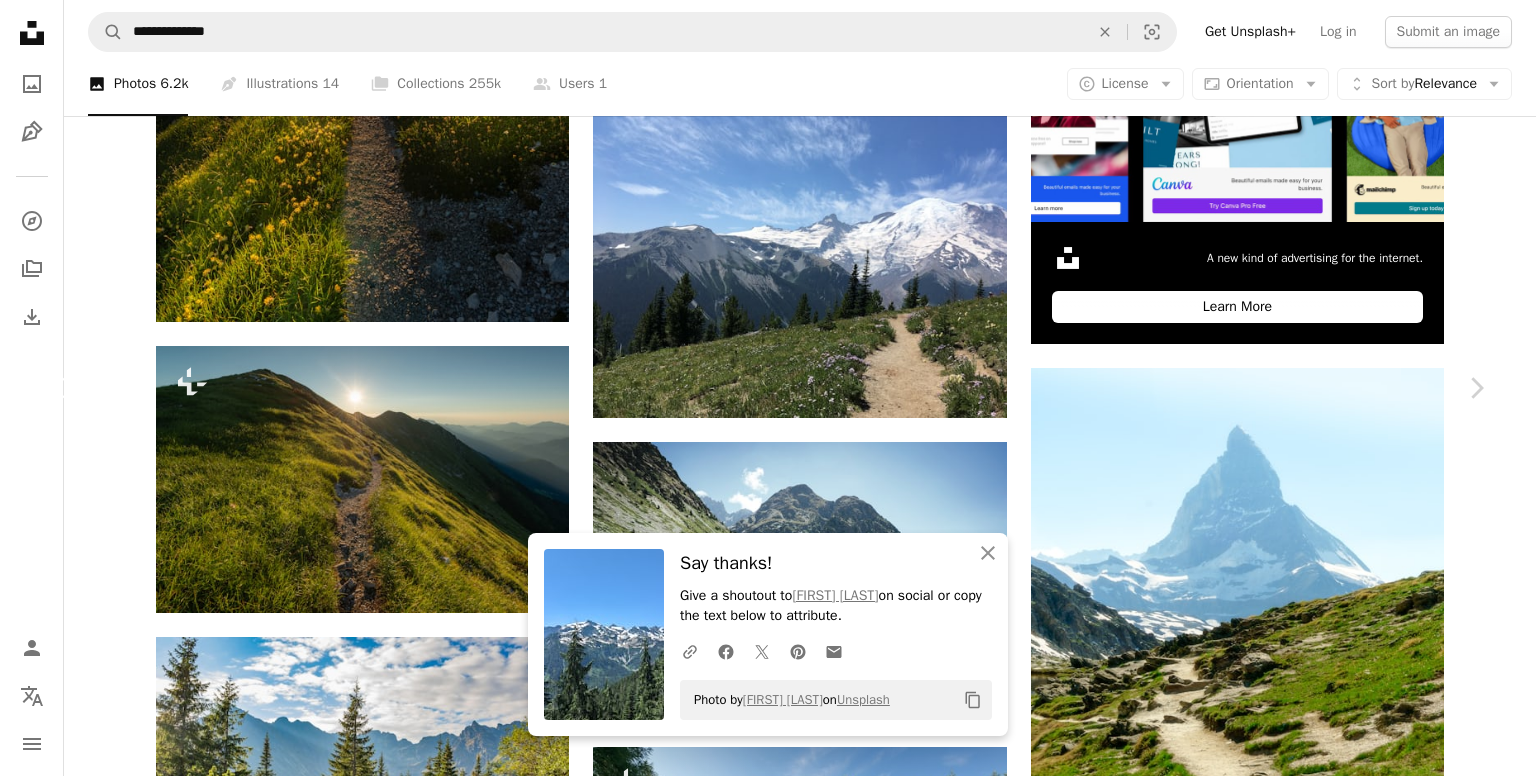 click on "Chevron left" 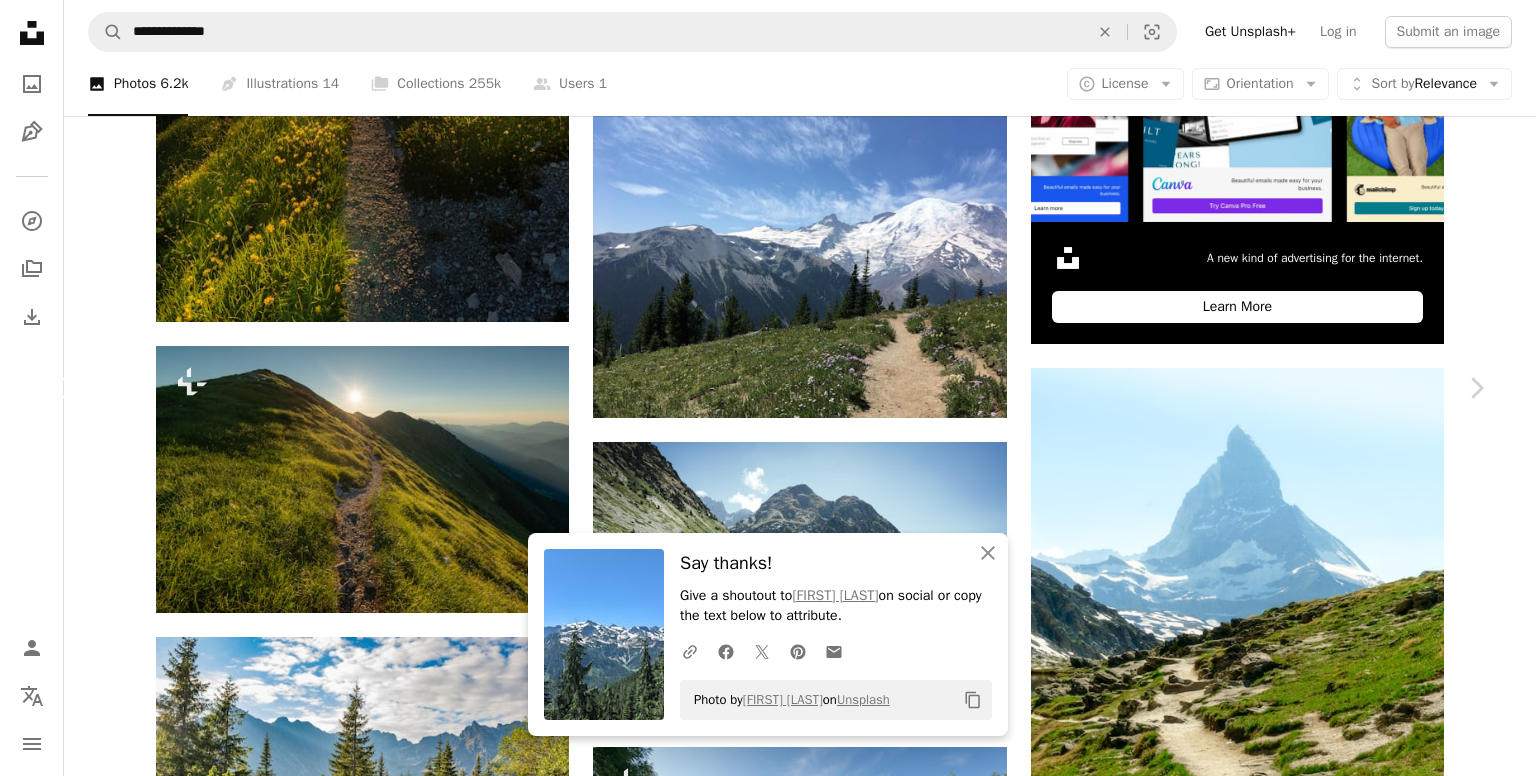 click on "Chevron left" 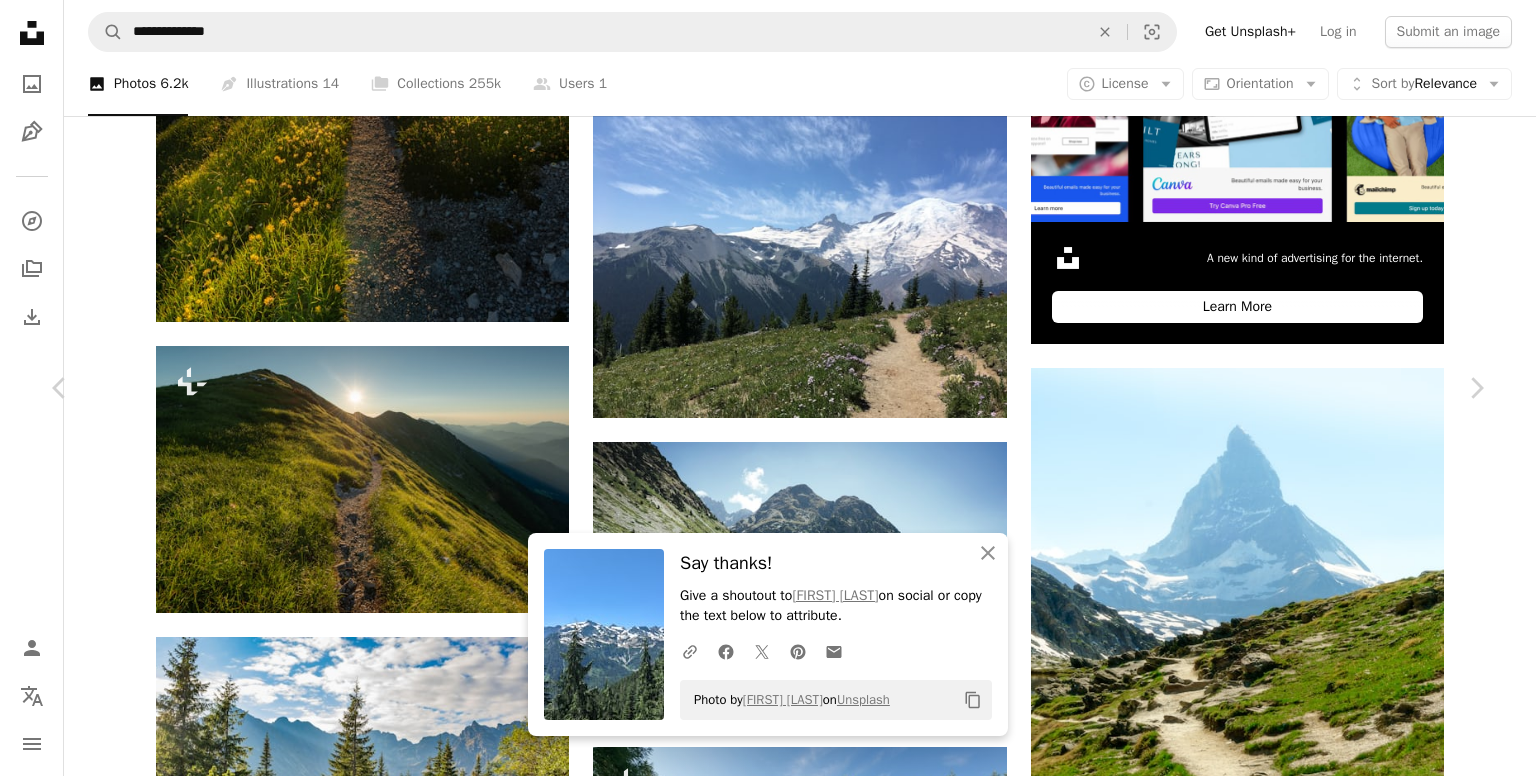 click on "An X shape" at bounding box center (20, 20) 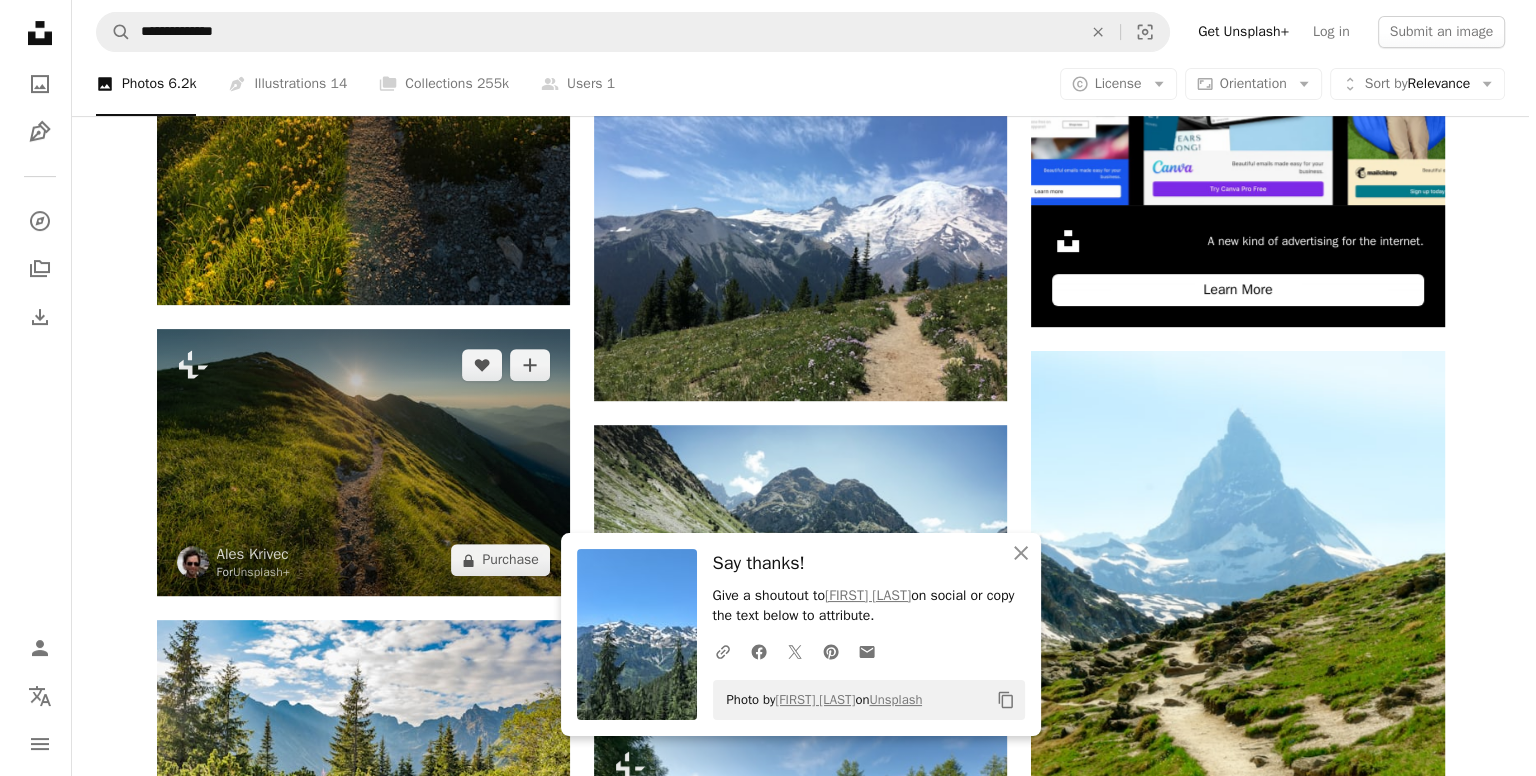 scroll, scrollTop: 722, scrollLeft: 0, axis: vertical 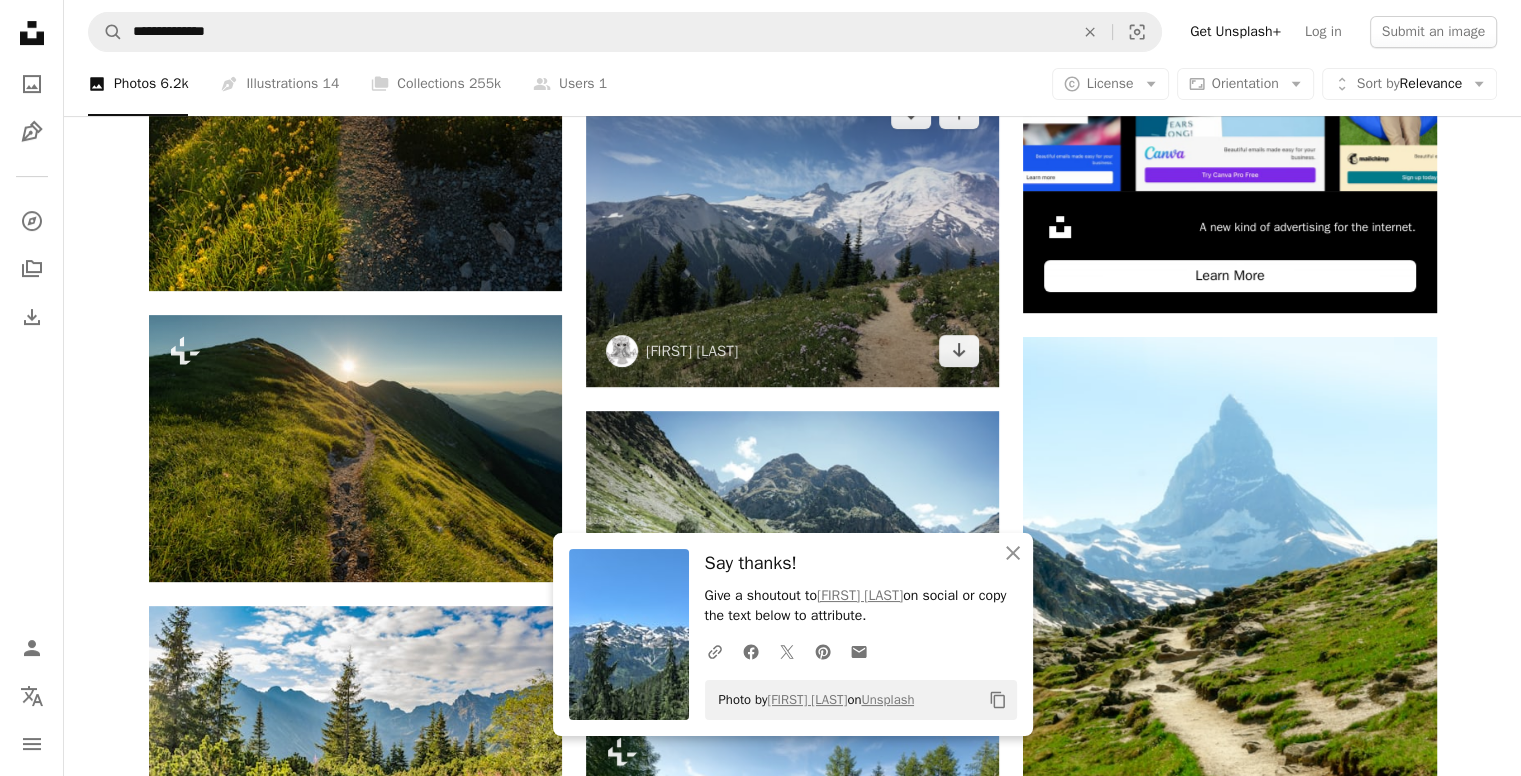 click at bounding box center (792, 232) 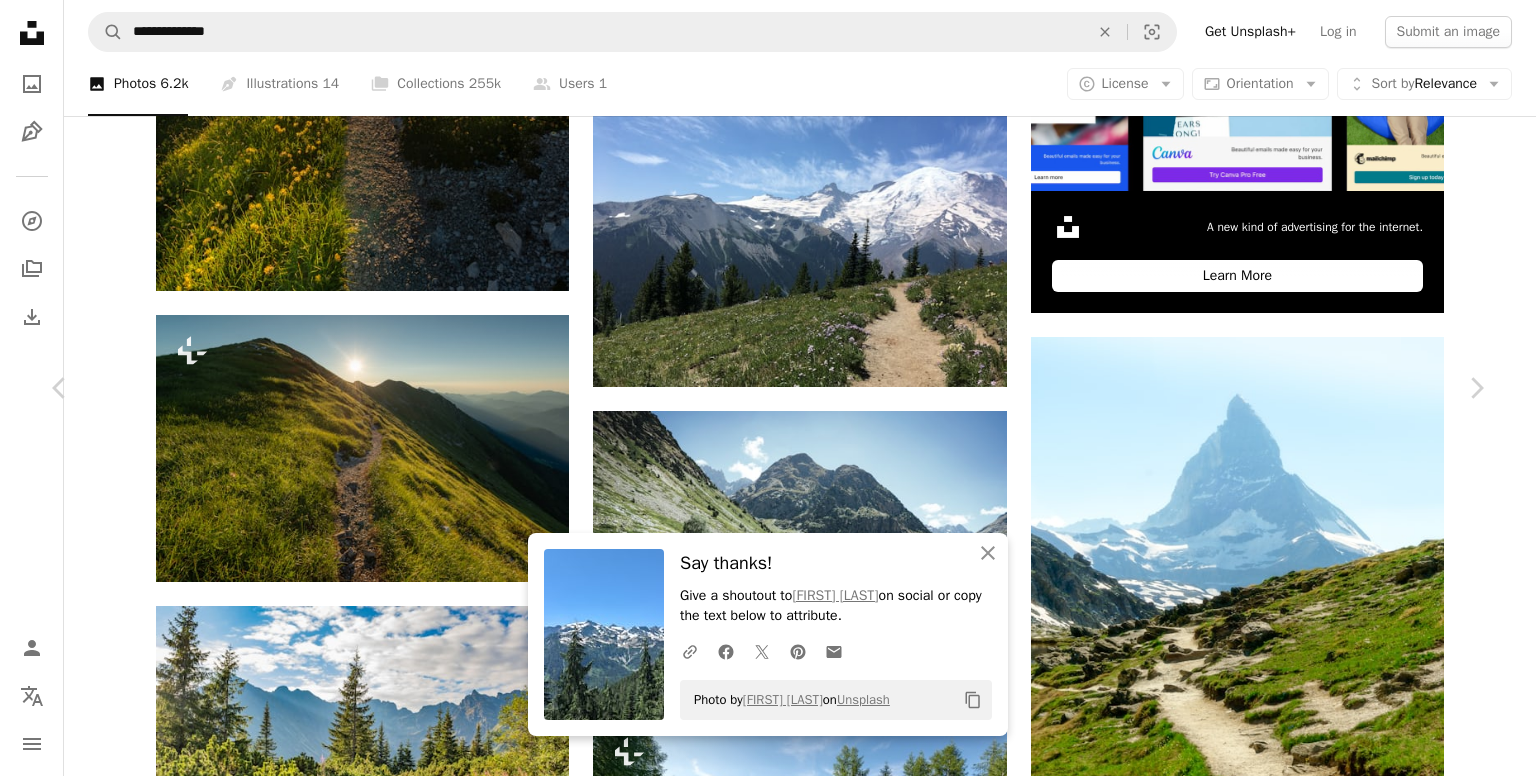 scroll, scrollTop: 1884, scrollLeft: 0, axis: vertical 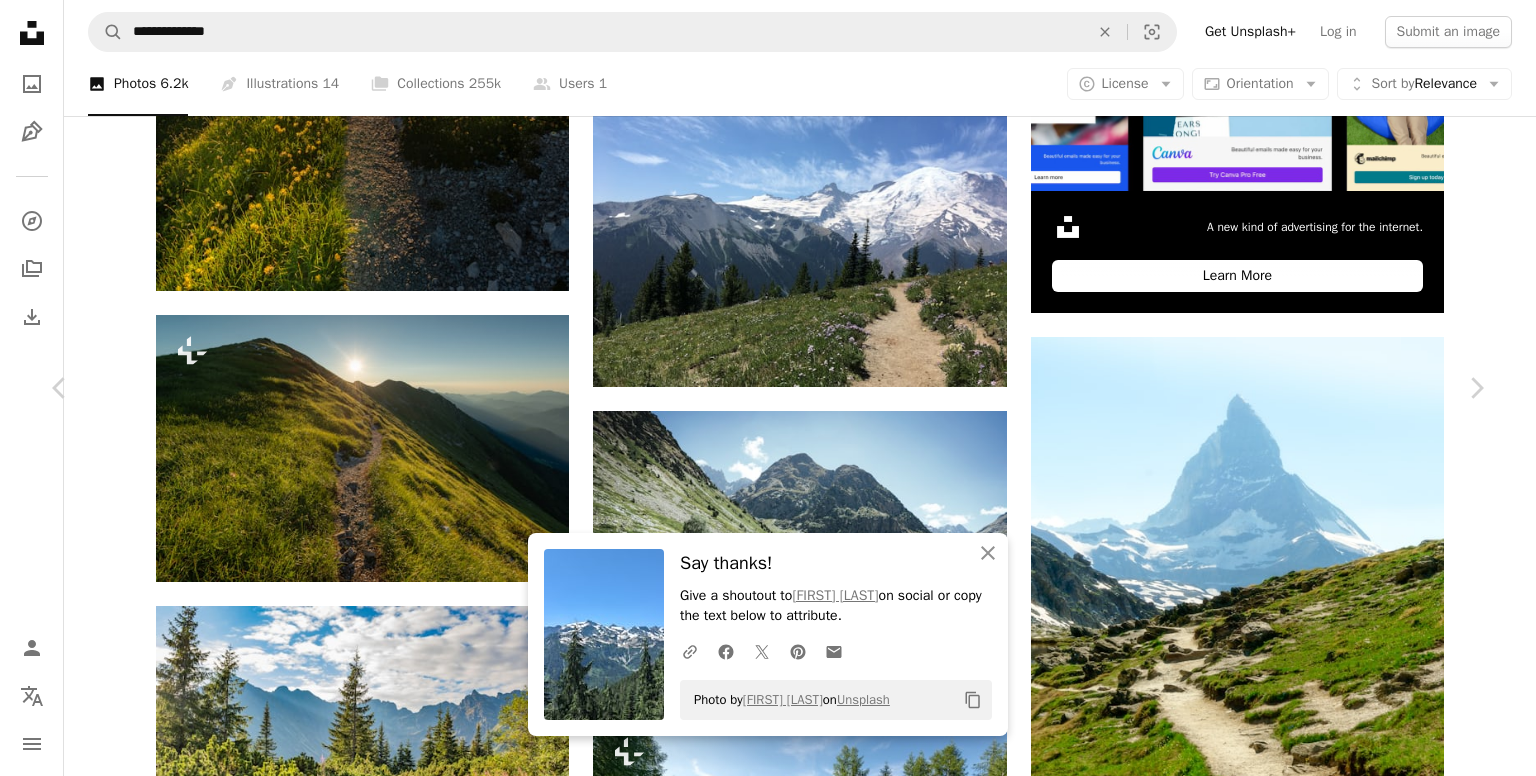 click at bounding box center (341, 3800) 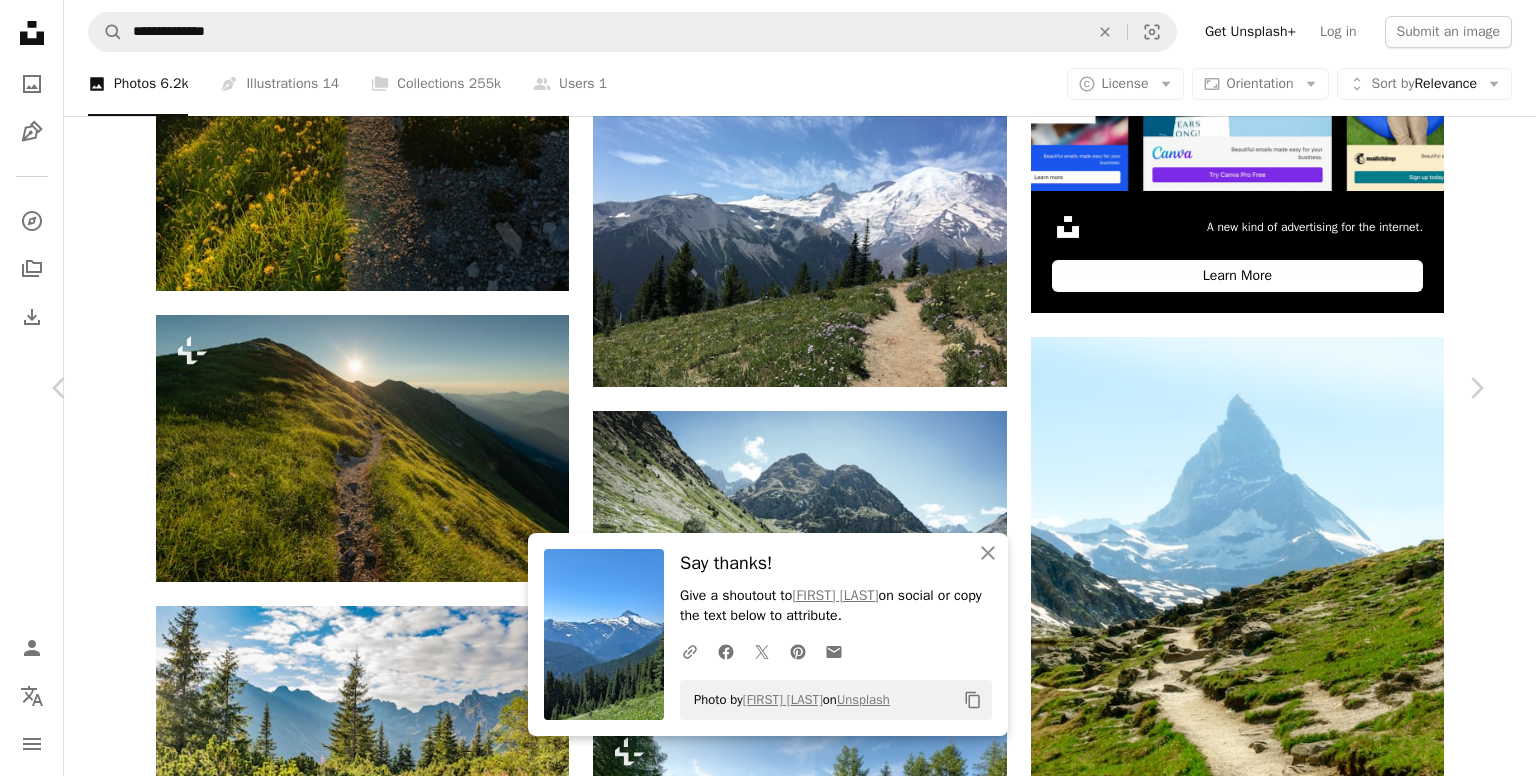 scroll, scrollTop: 2507, scrollLeft: 0, axis: vertical 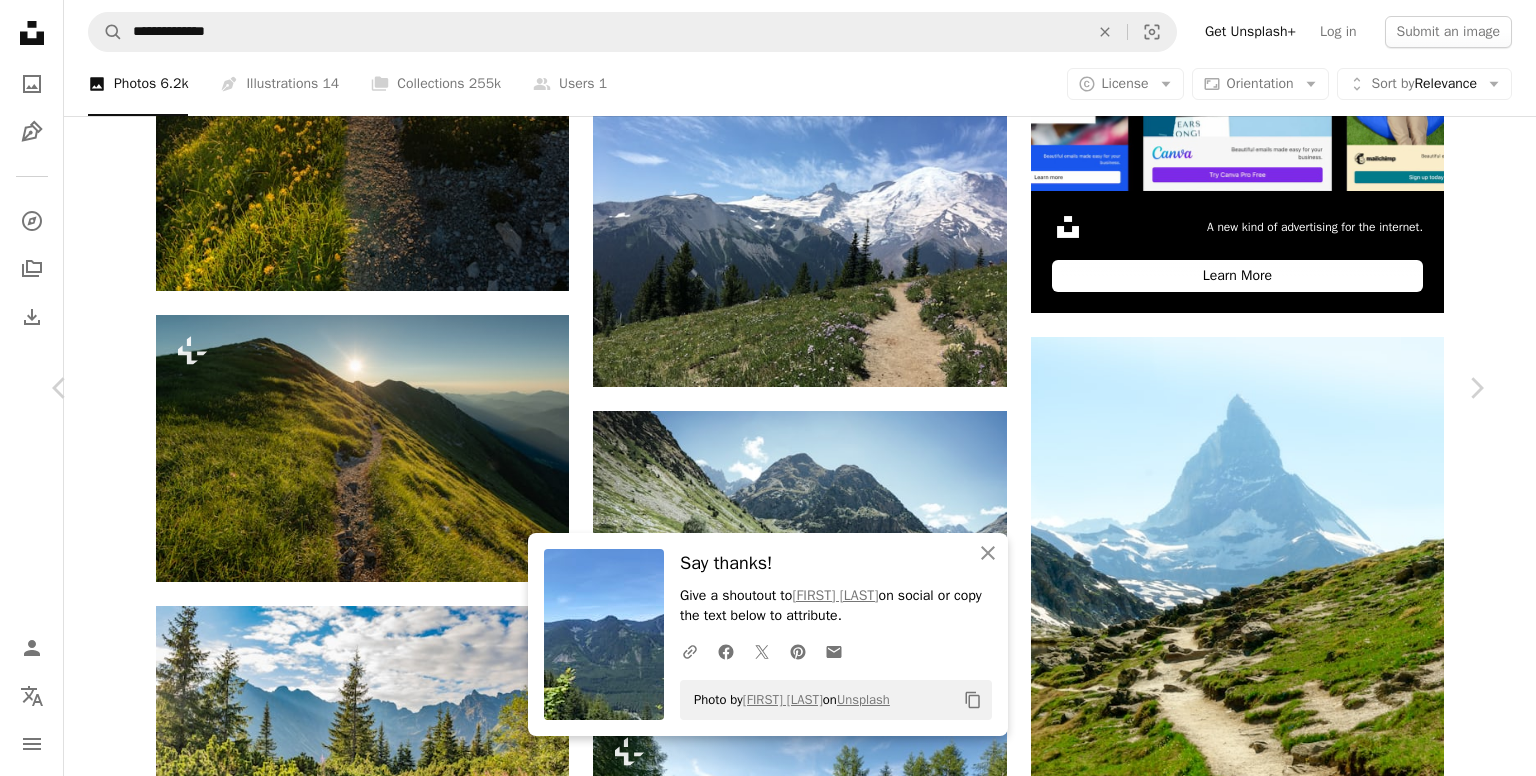 click on "An X shape" at bounding box center [20, 20] 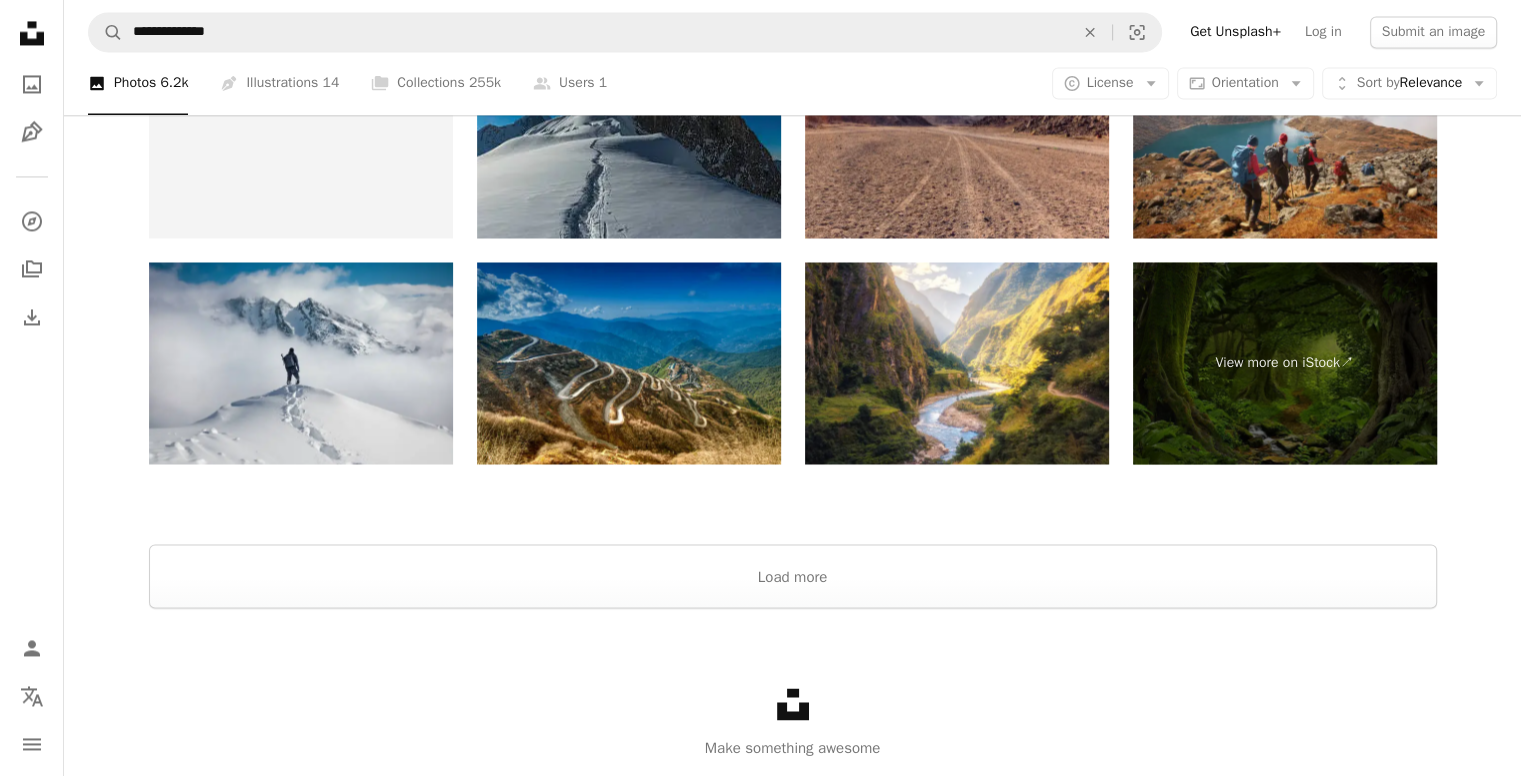 scroll, scrollTop: 3428, scrollLeft: 0, axis: vertical 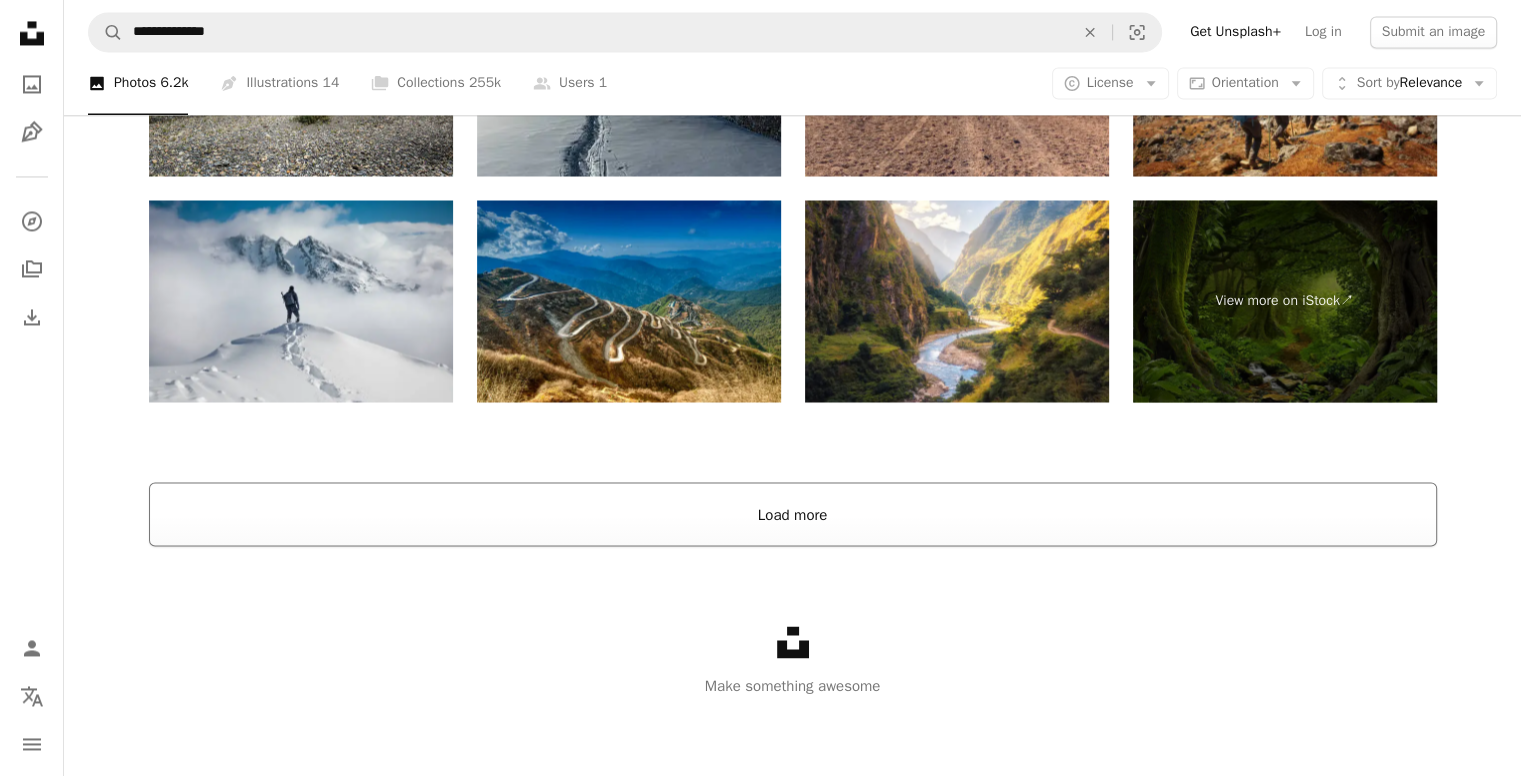 click on "Load more" at bounding box center (793, 514) 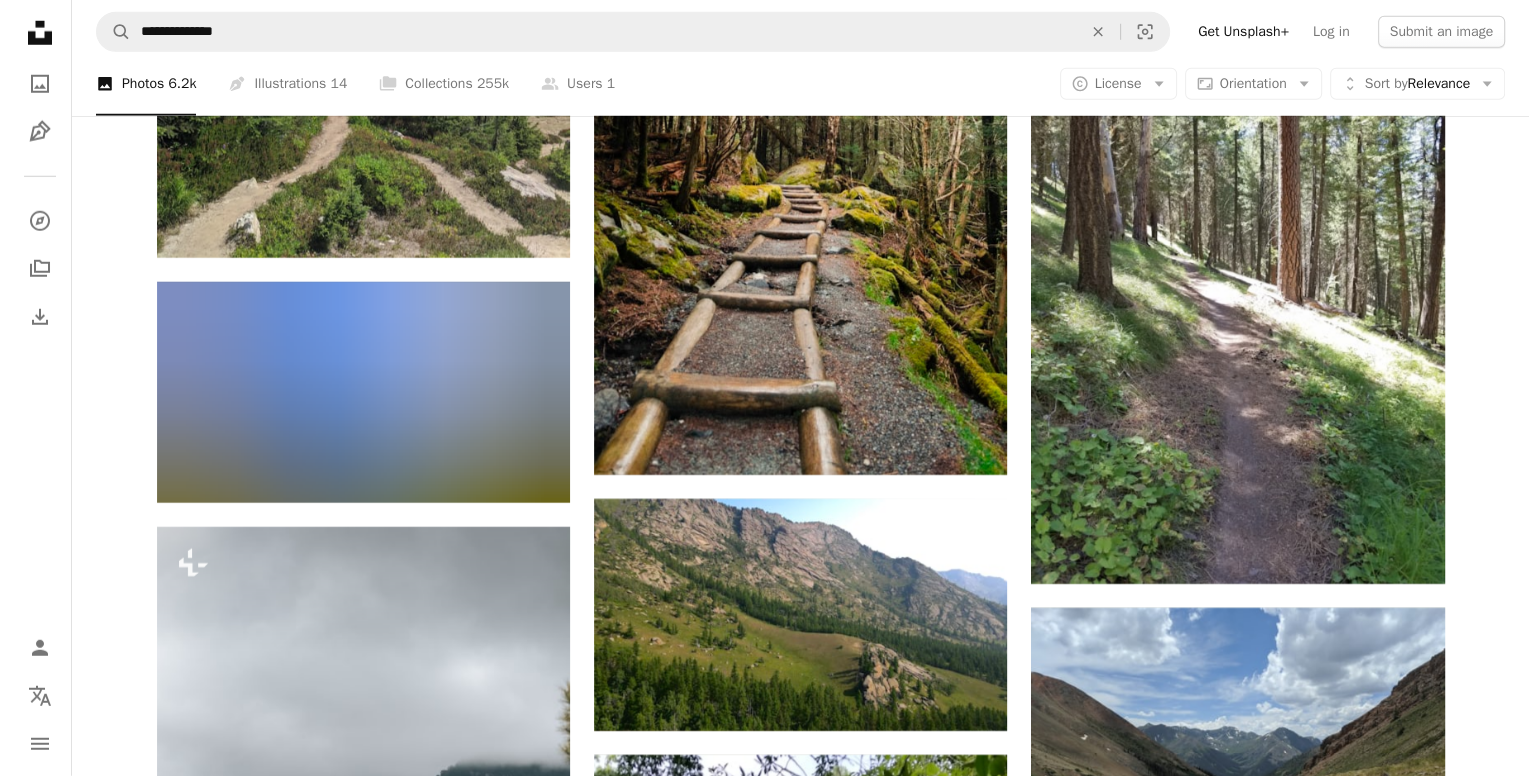 scroll, scrollTop: 5774, scrollLeft: 0, axis: vertical 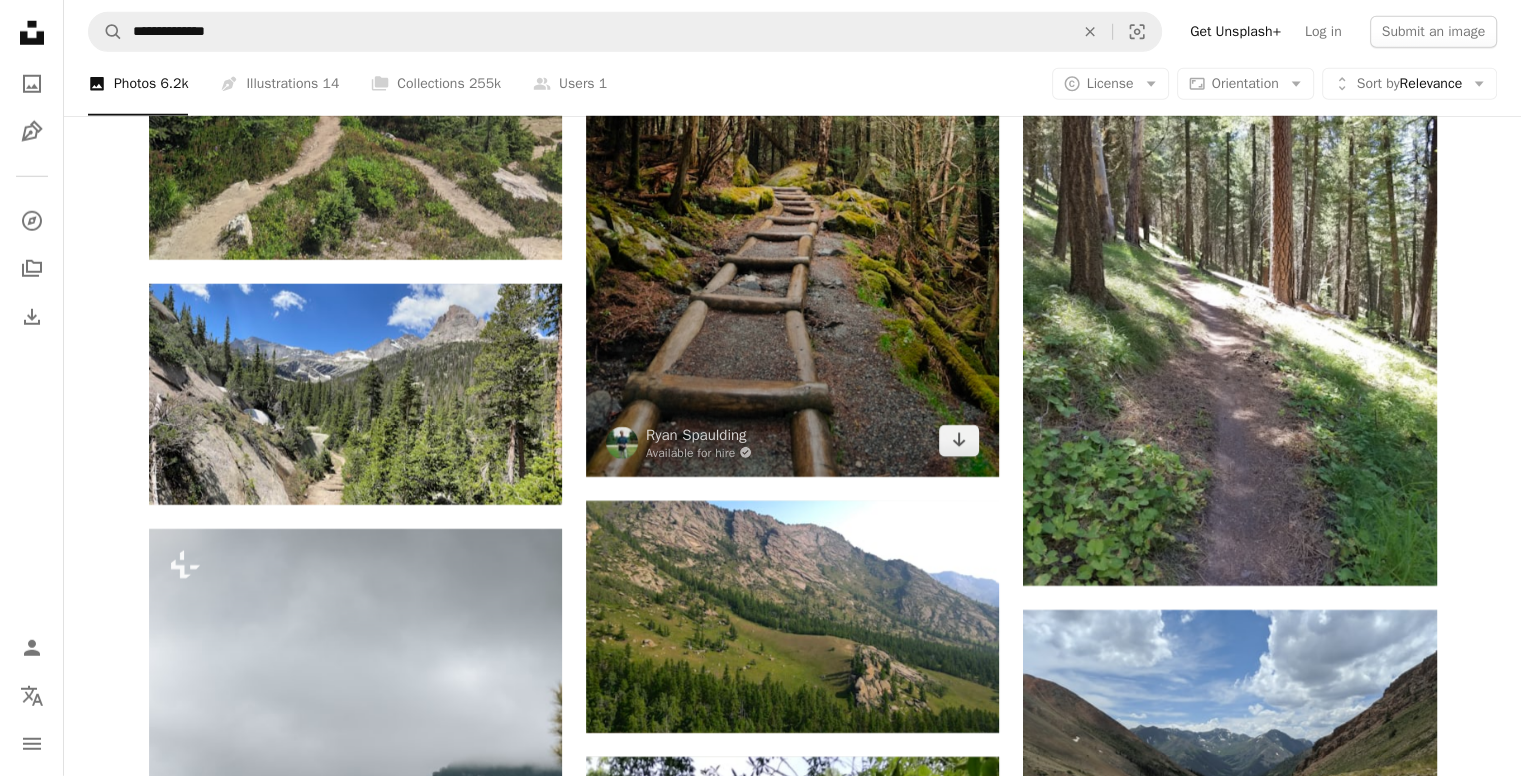 click at bounding box center [792, 167] 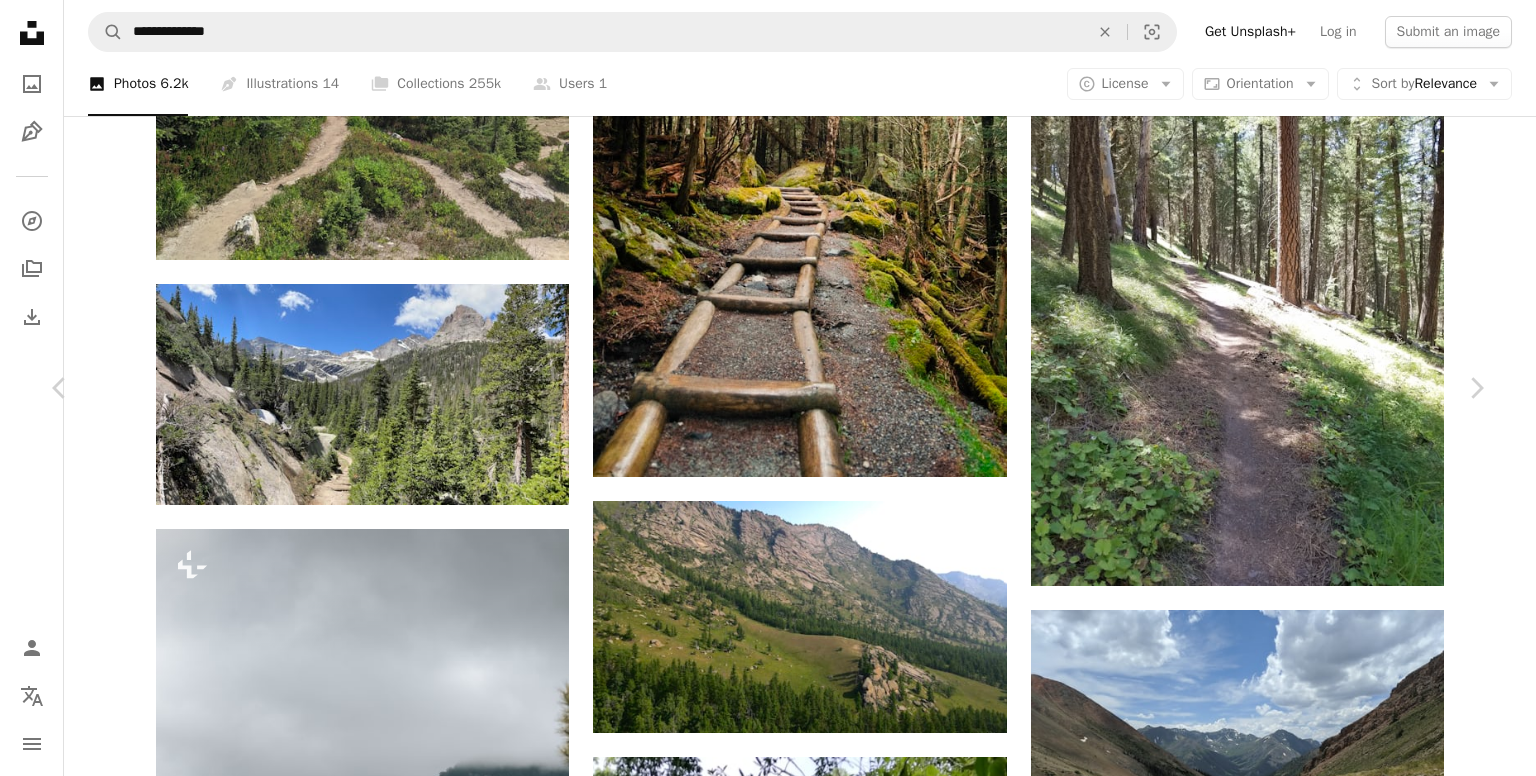 scroll, scrollTop: 540, scrollLeft: 0, axis: vertical 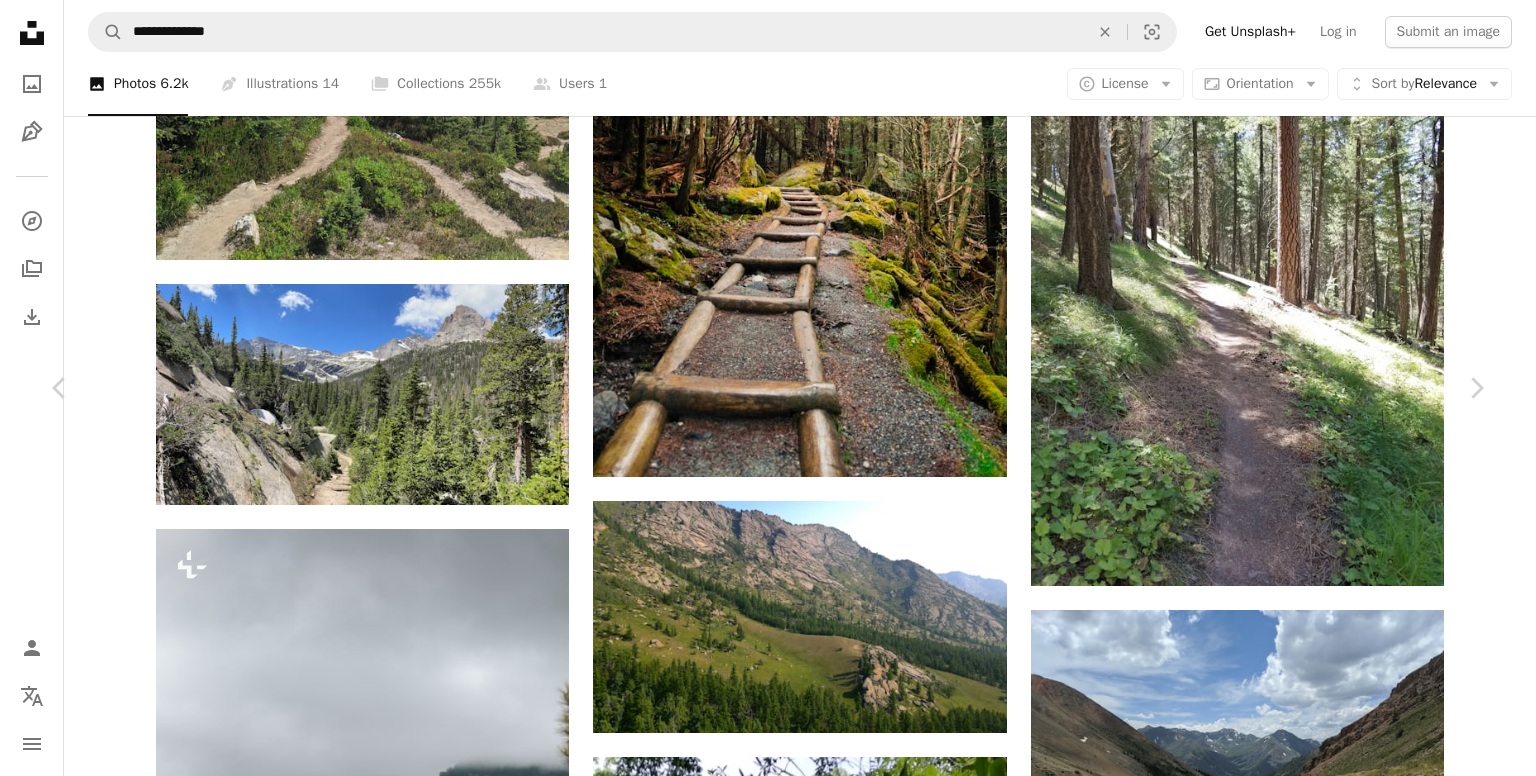 click on "scenery" at bounding box center (807, 4791) 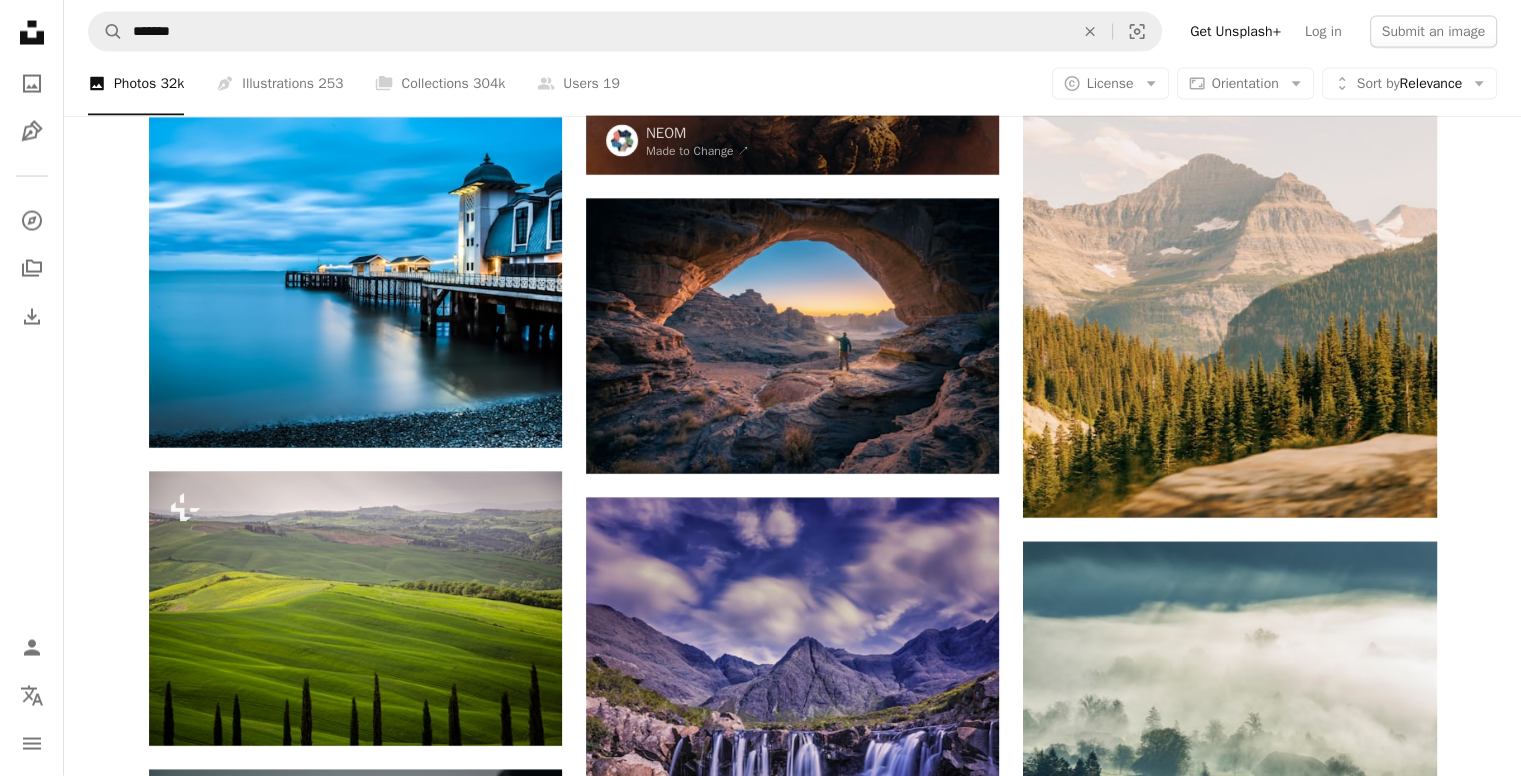 scroll, scrollTop: 4146, scrollLeft: 0, axis: vertical 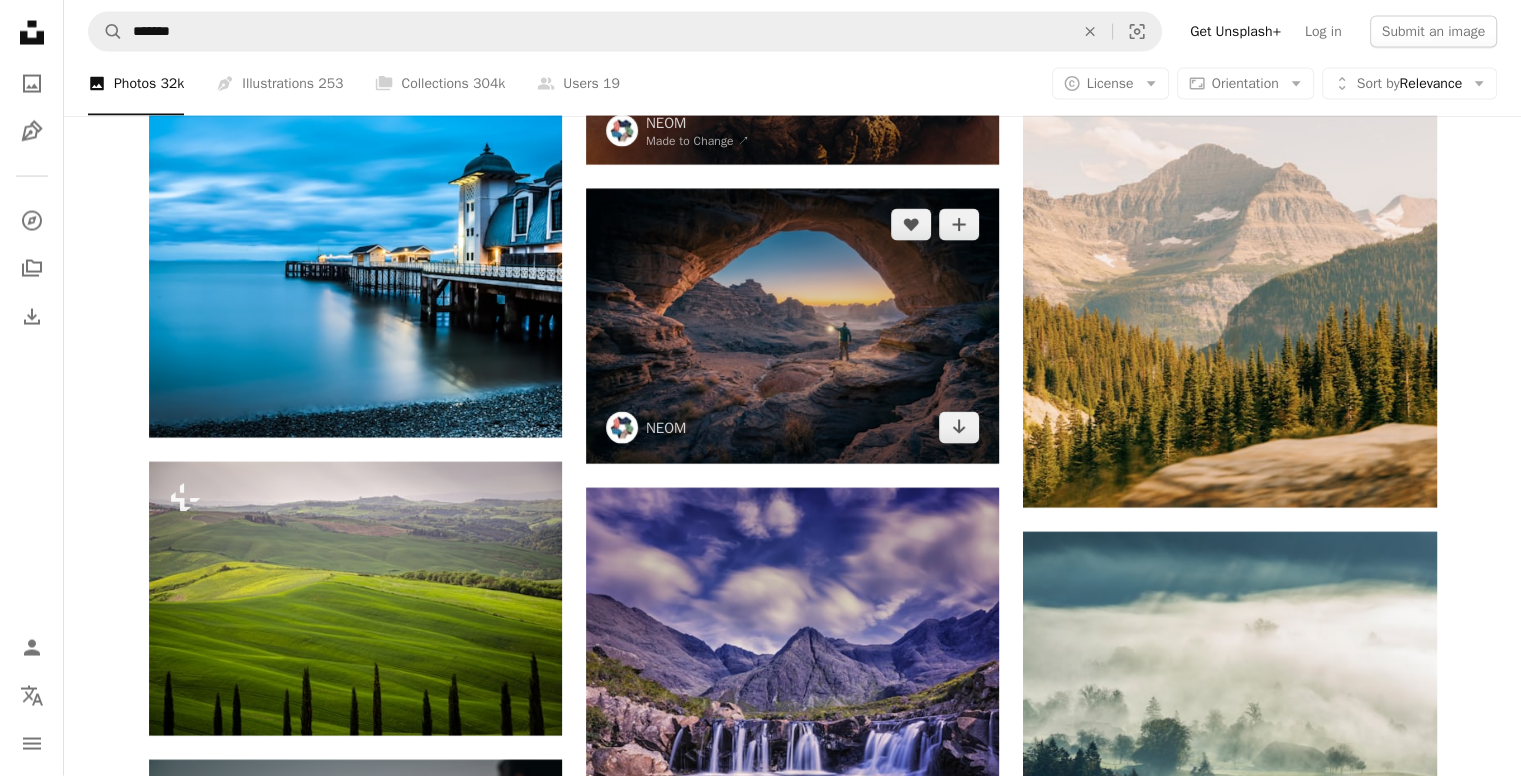 click at bounding box center [792, 326] 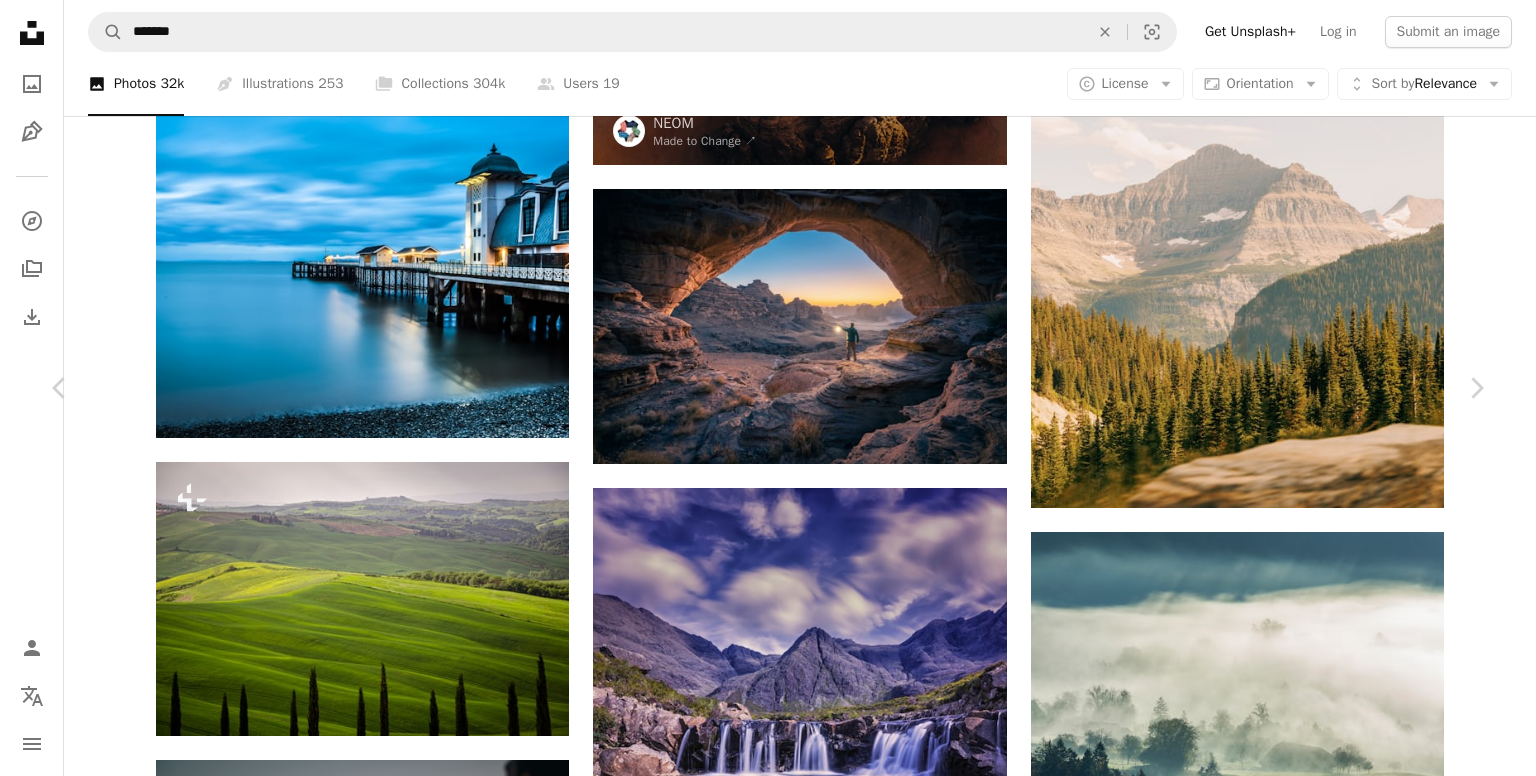 click on "Chevron down" 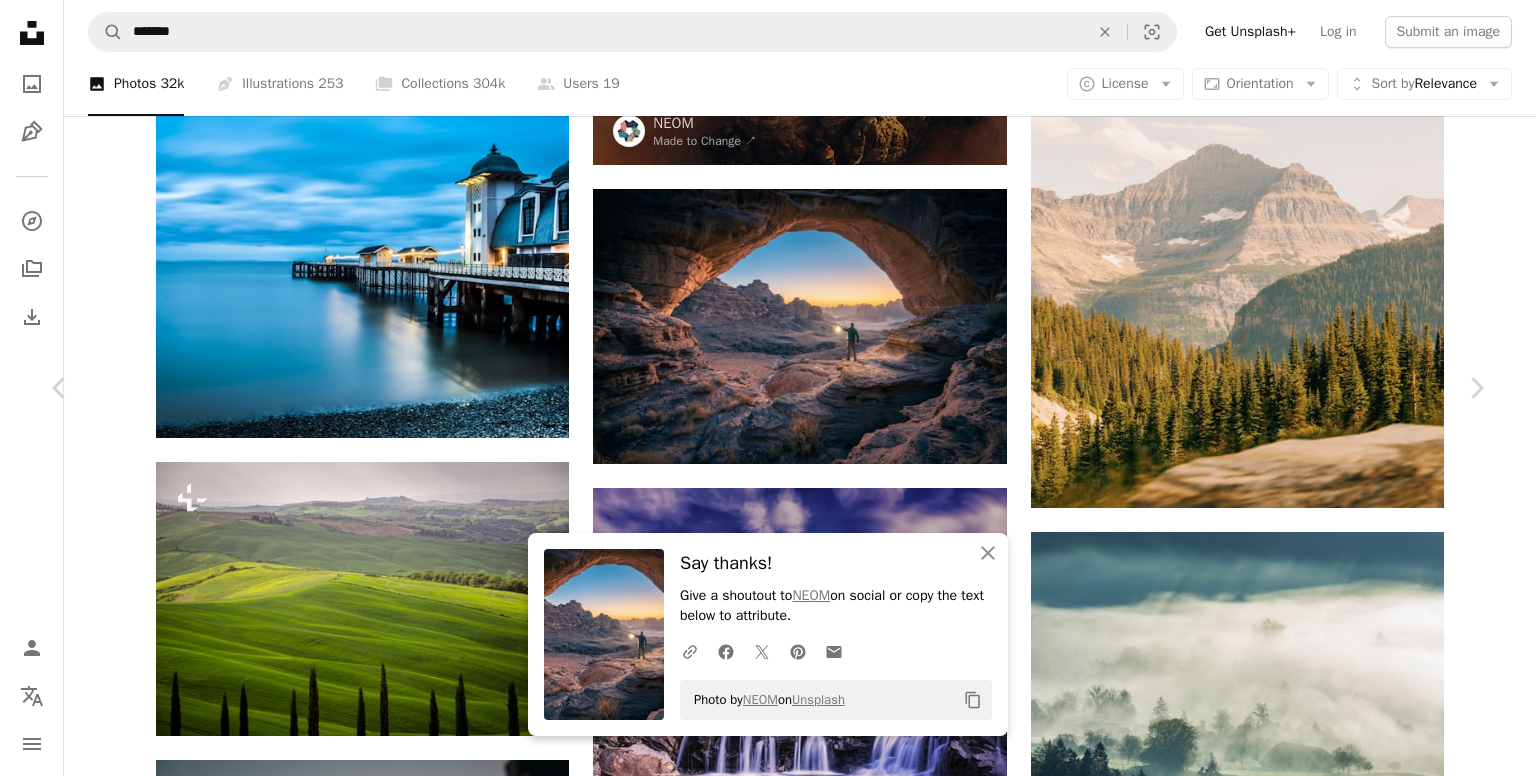click on "An X shape" at bounding box center [20, 20] 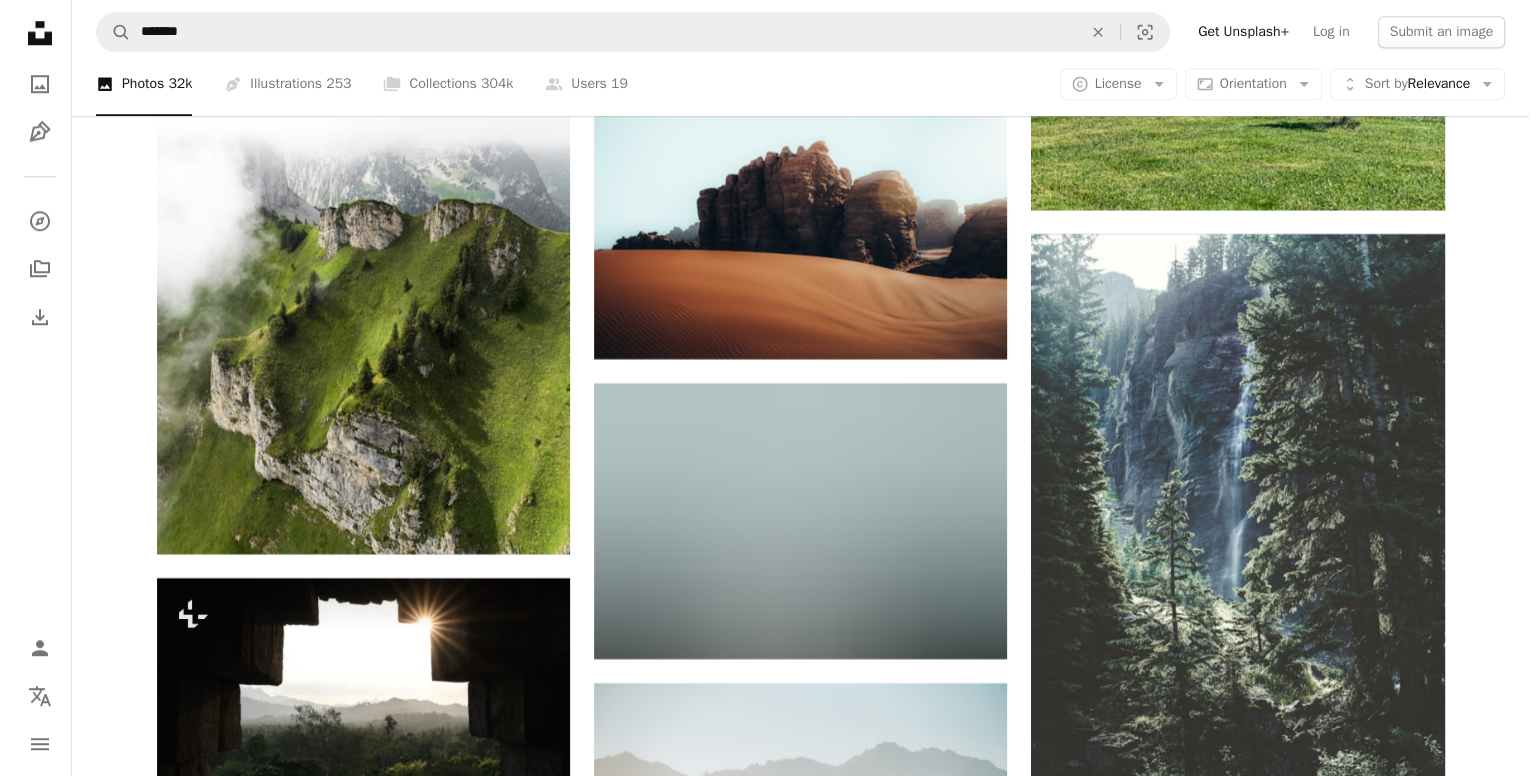 scroll, scrollTop: 16952, scrollLeft: 0, axis: vertical 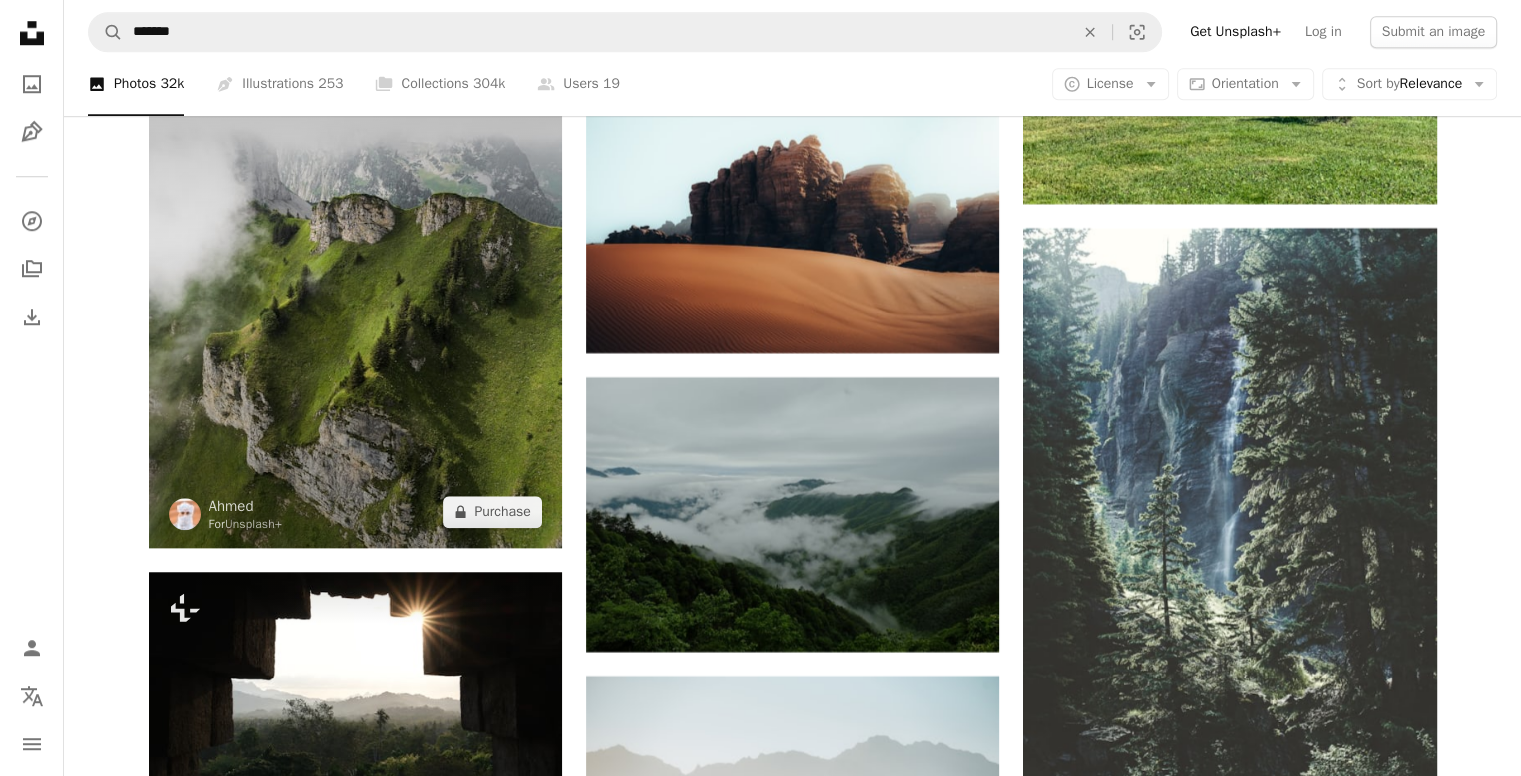 click at bounding box center (355, 271) 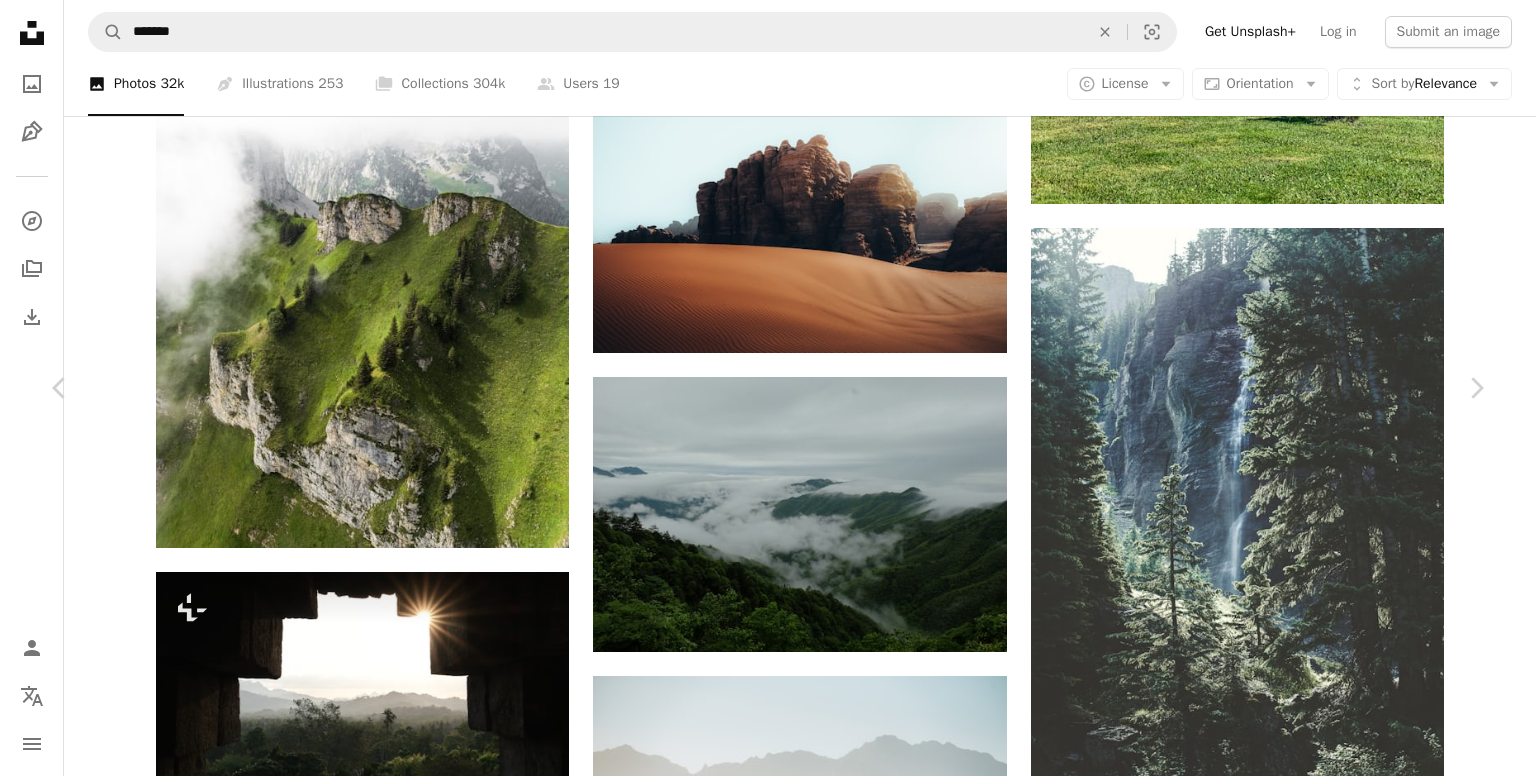 scroll, scrollTop: 3122, scrollLeft: 0, axis: vertical 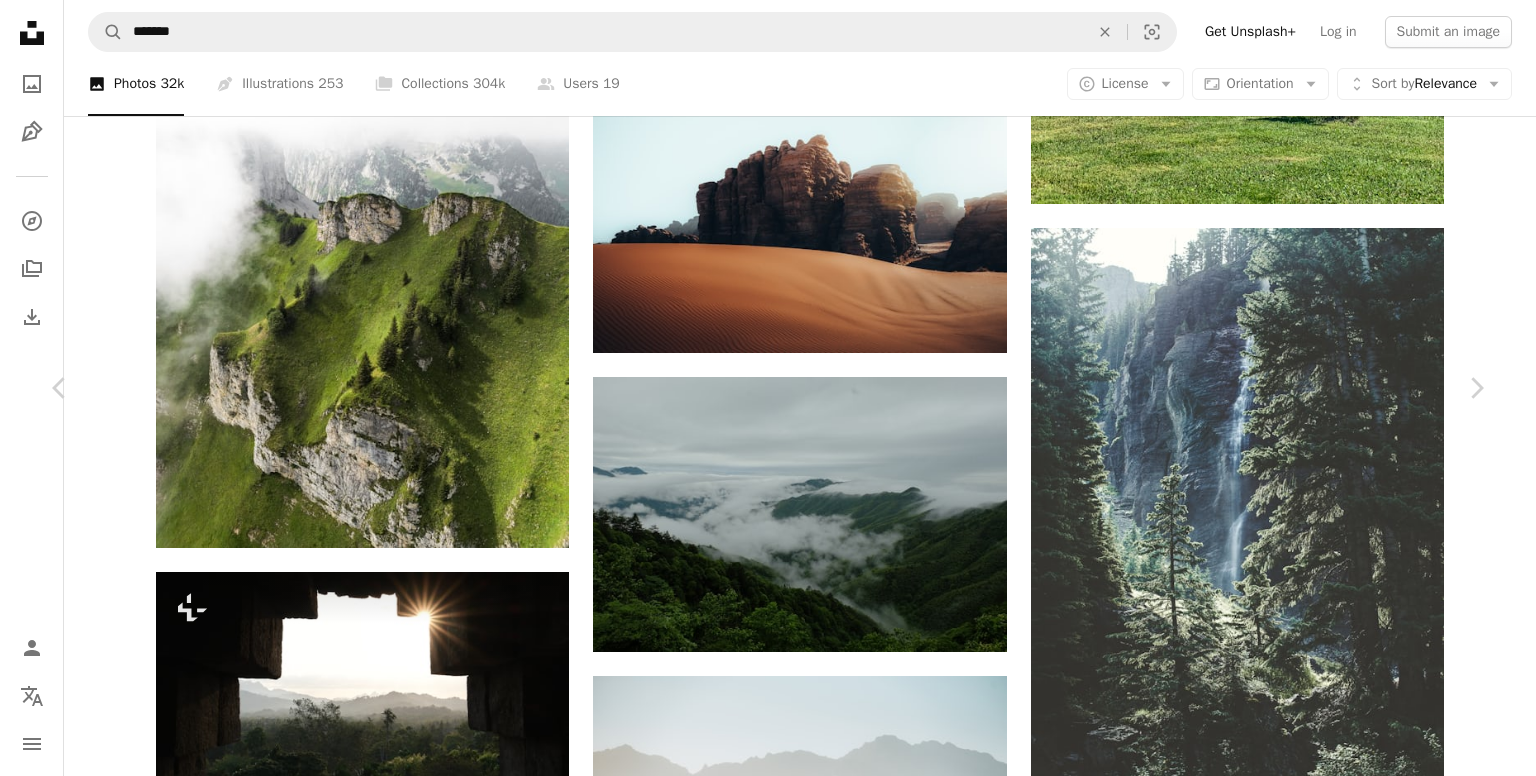 click at bounding box center (341, 5038) 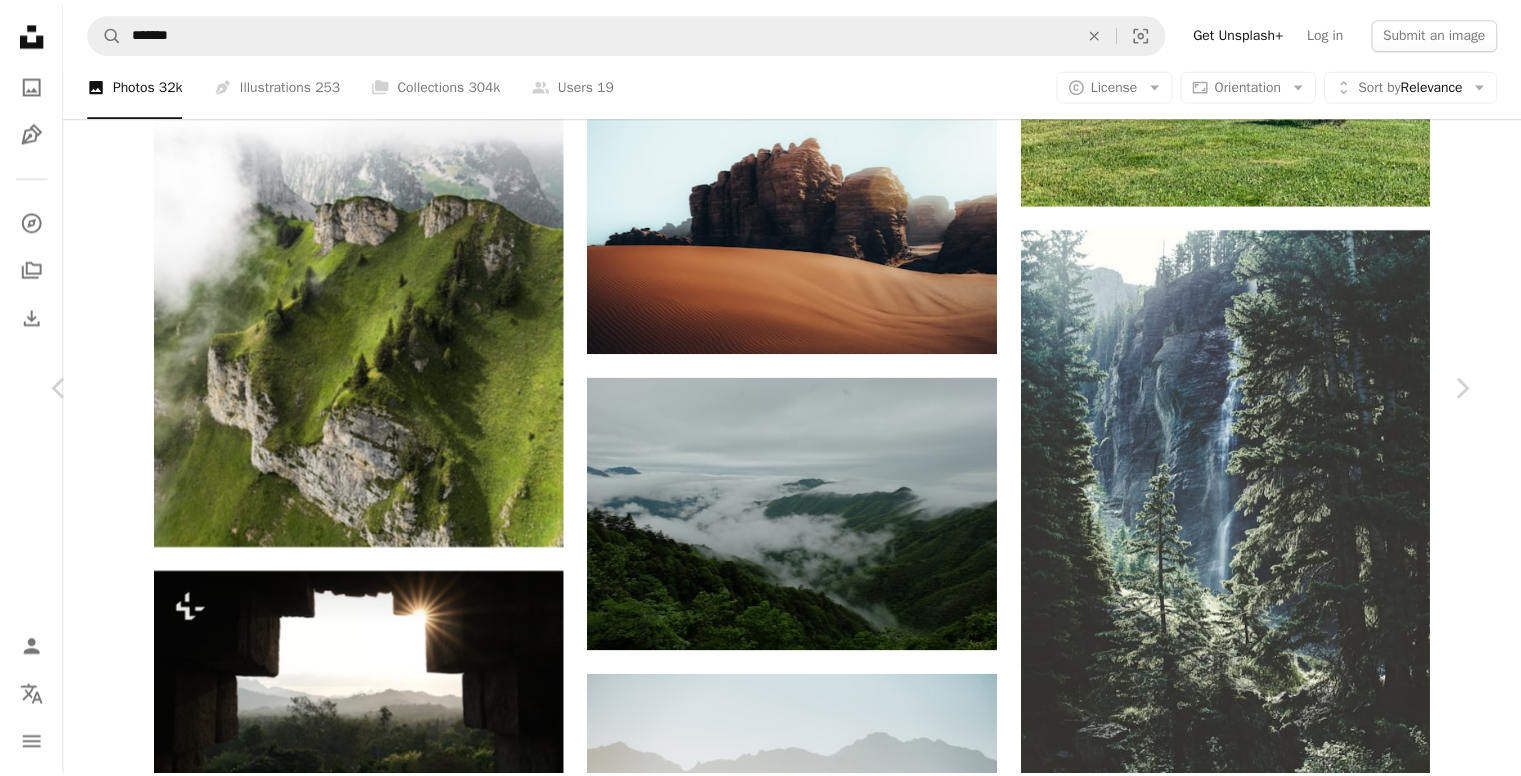scroll, scrollTop: 5501, scrollLeft: 0, axis: vertical 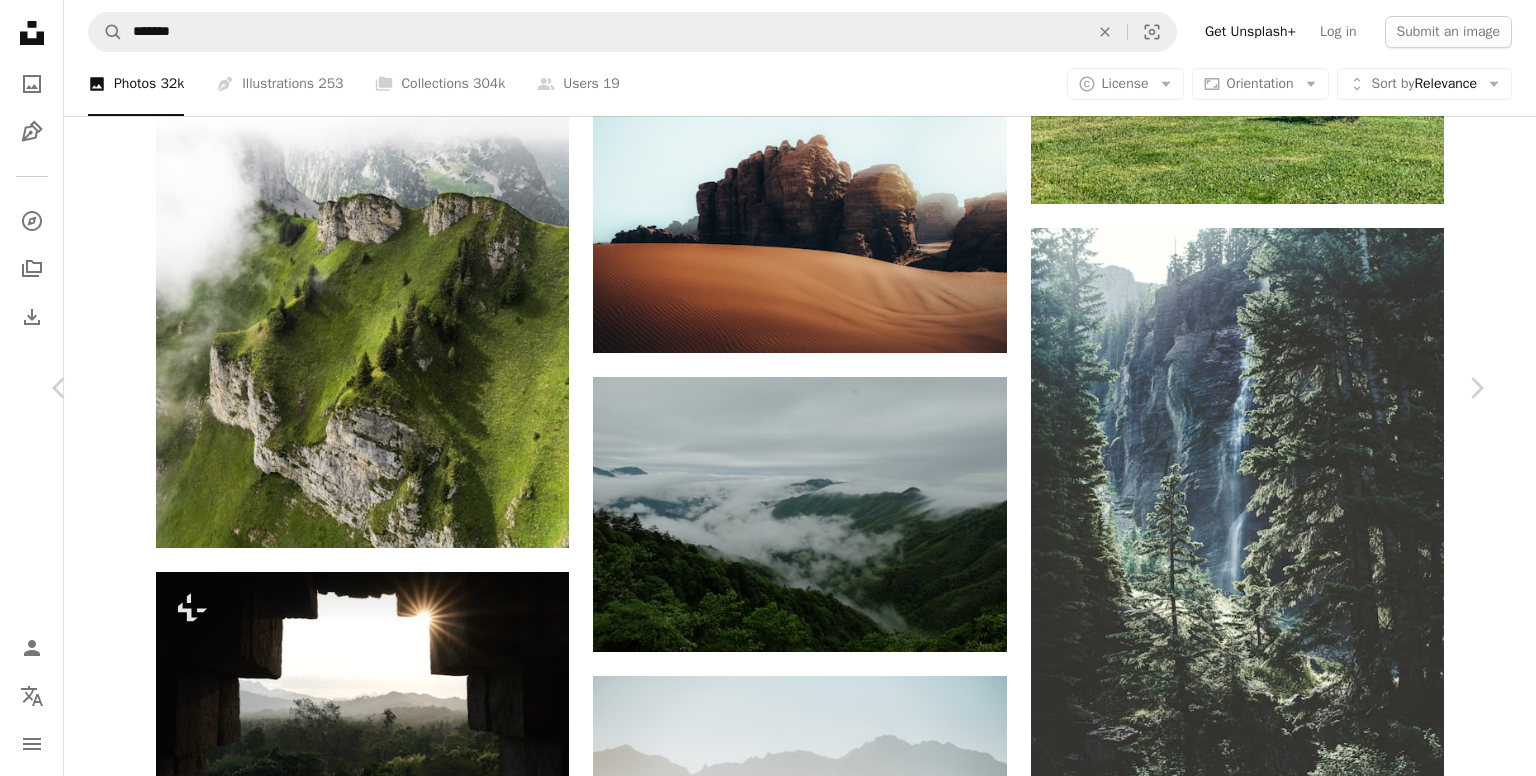 click on "An X shape" at bounding box center [20, 20] 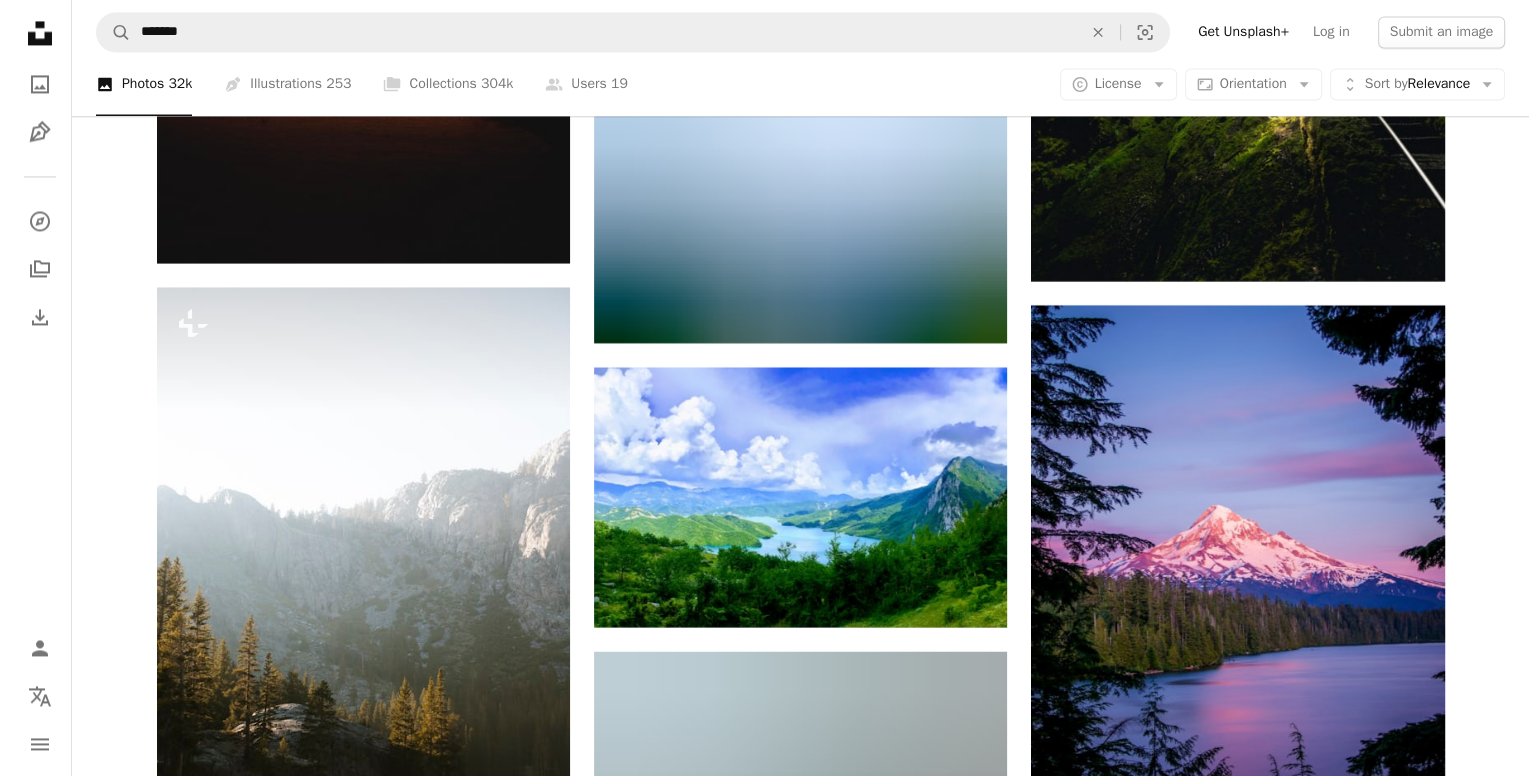 scroll, scrollTop: 18455, scrollLeft: 0, axis: vertical 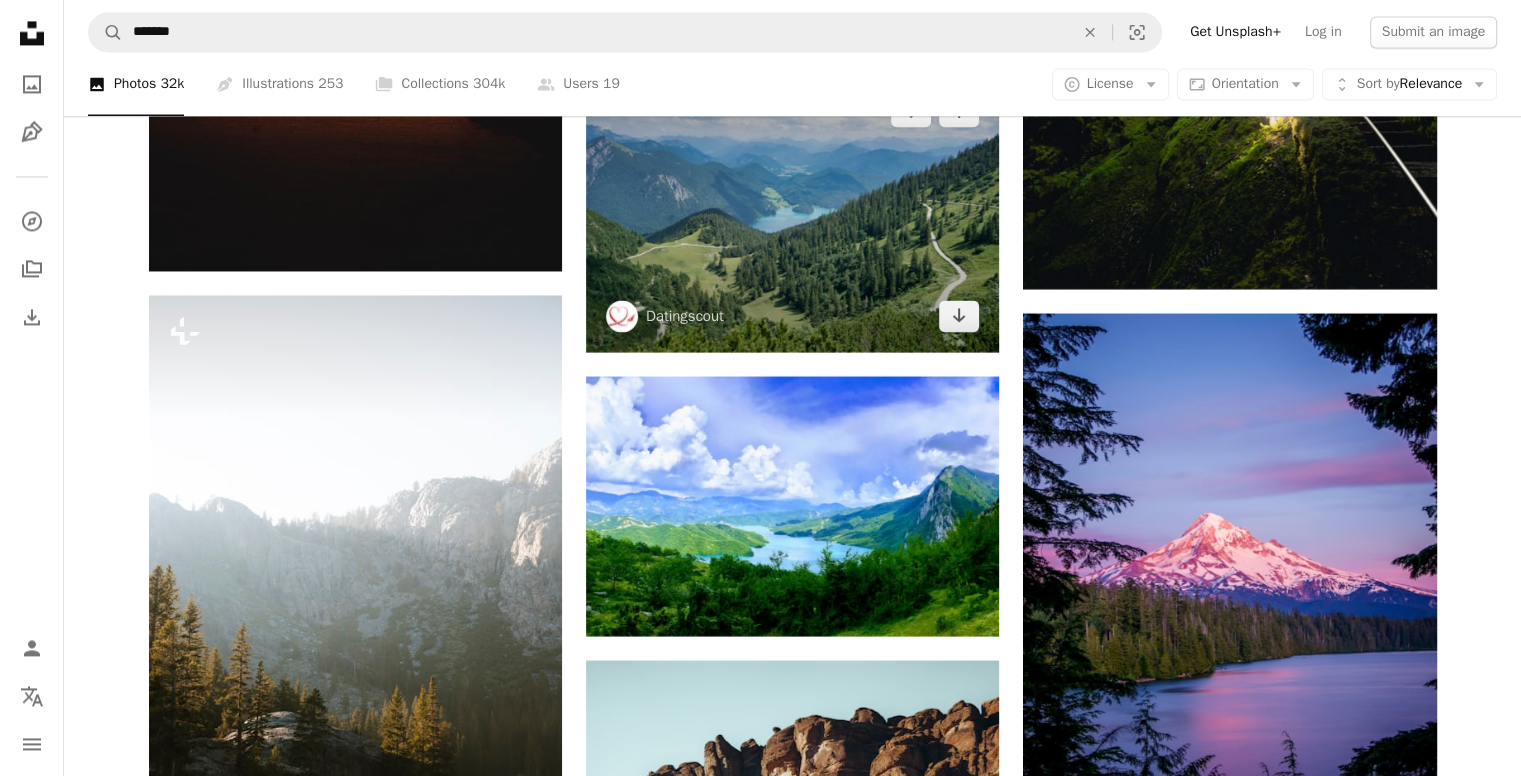 click at bounding box center (792, 213) 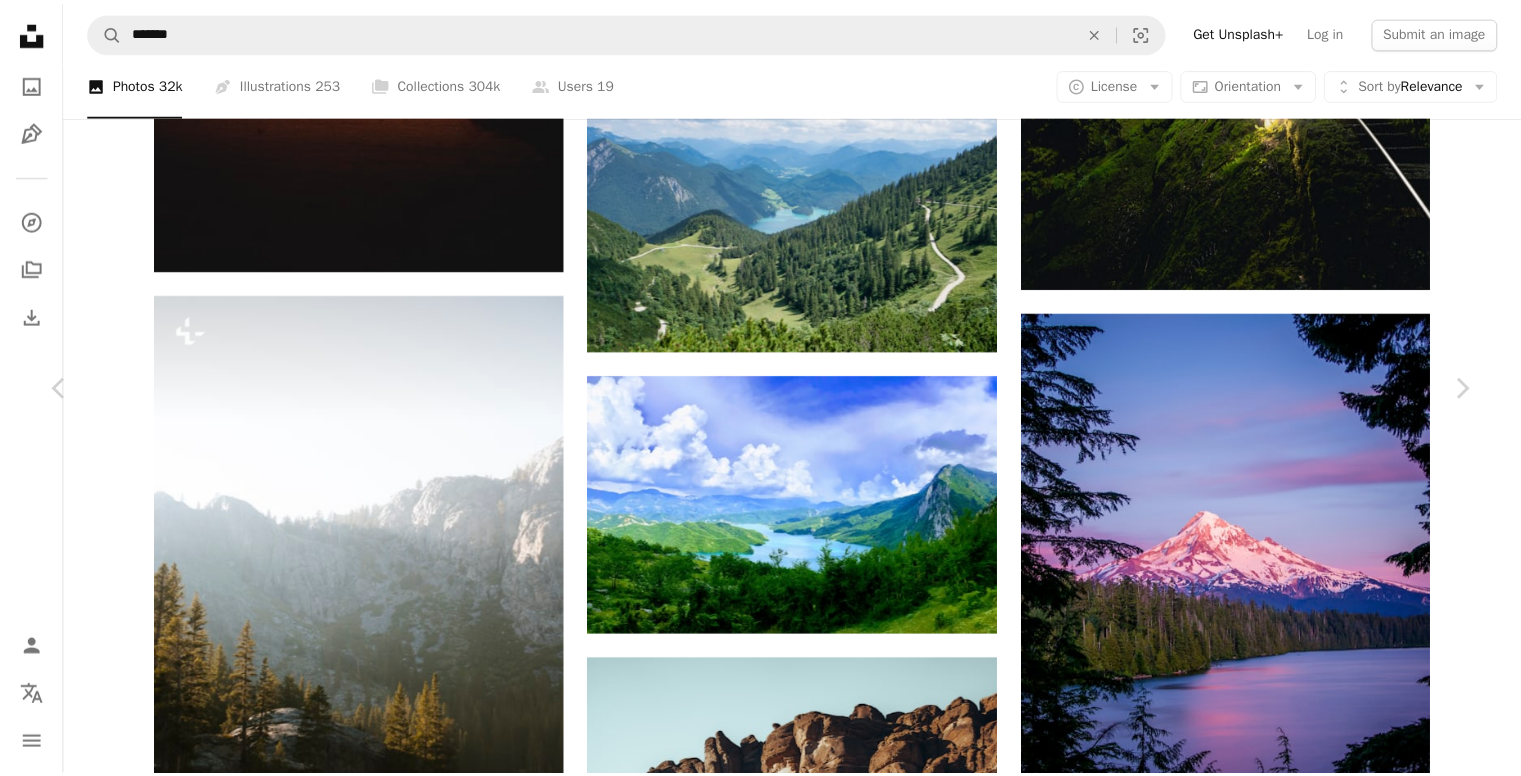 scroll, scrollTop: 4464, scrollLeft: 0, axis: vertical 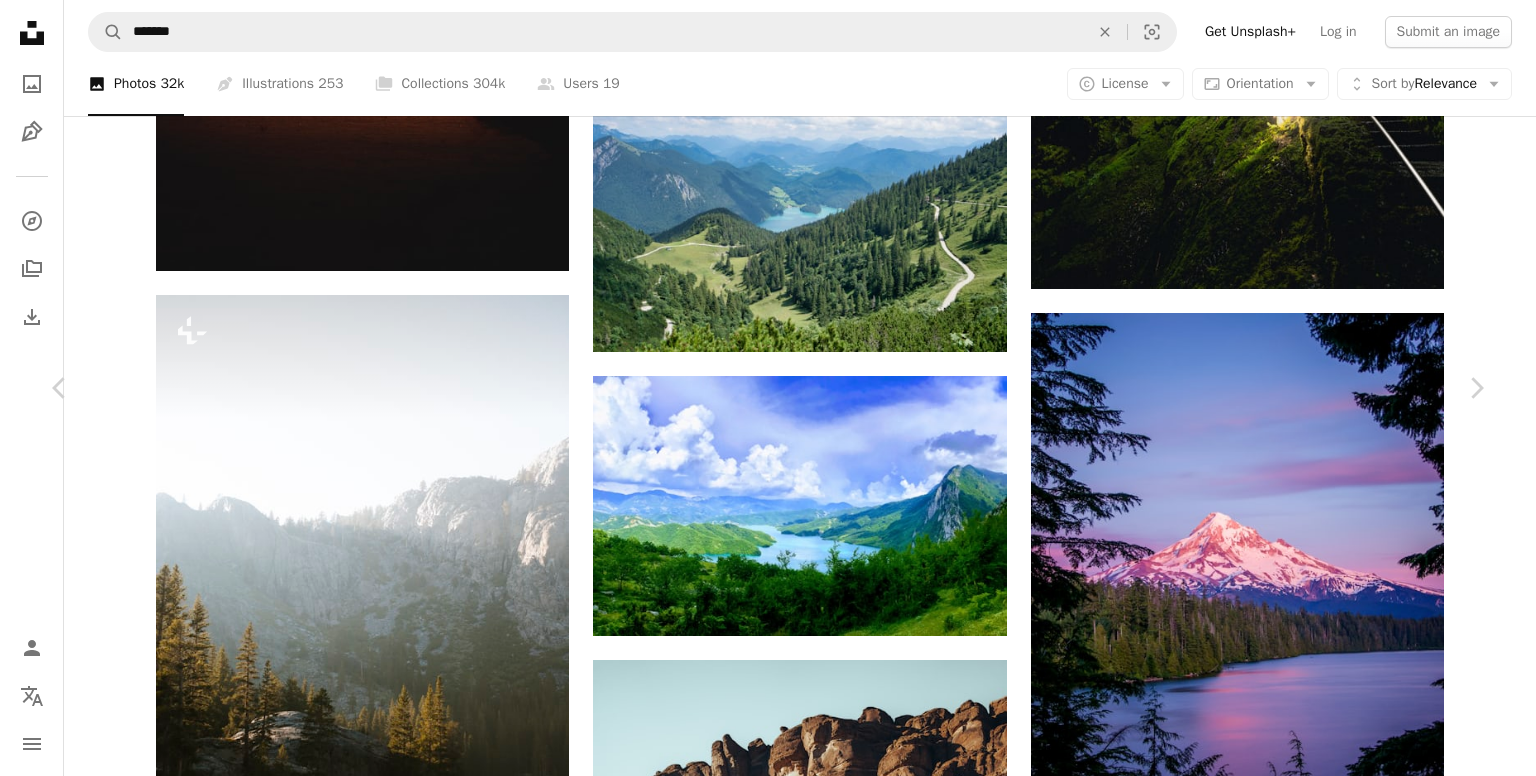 click on "An X shape" at bounding box center [20, 20] 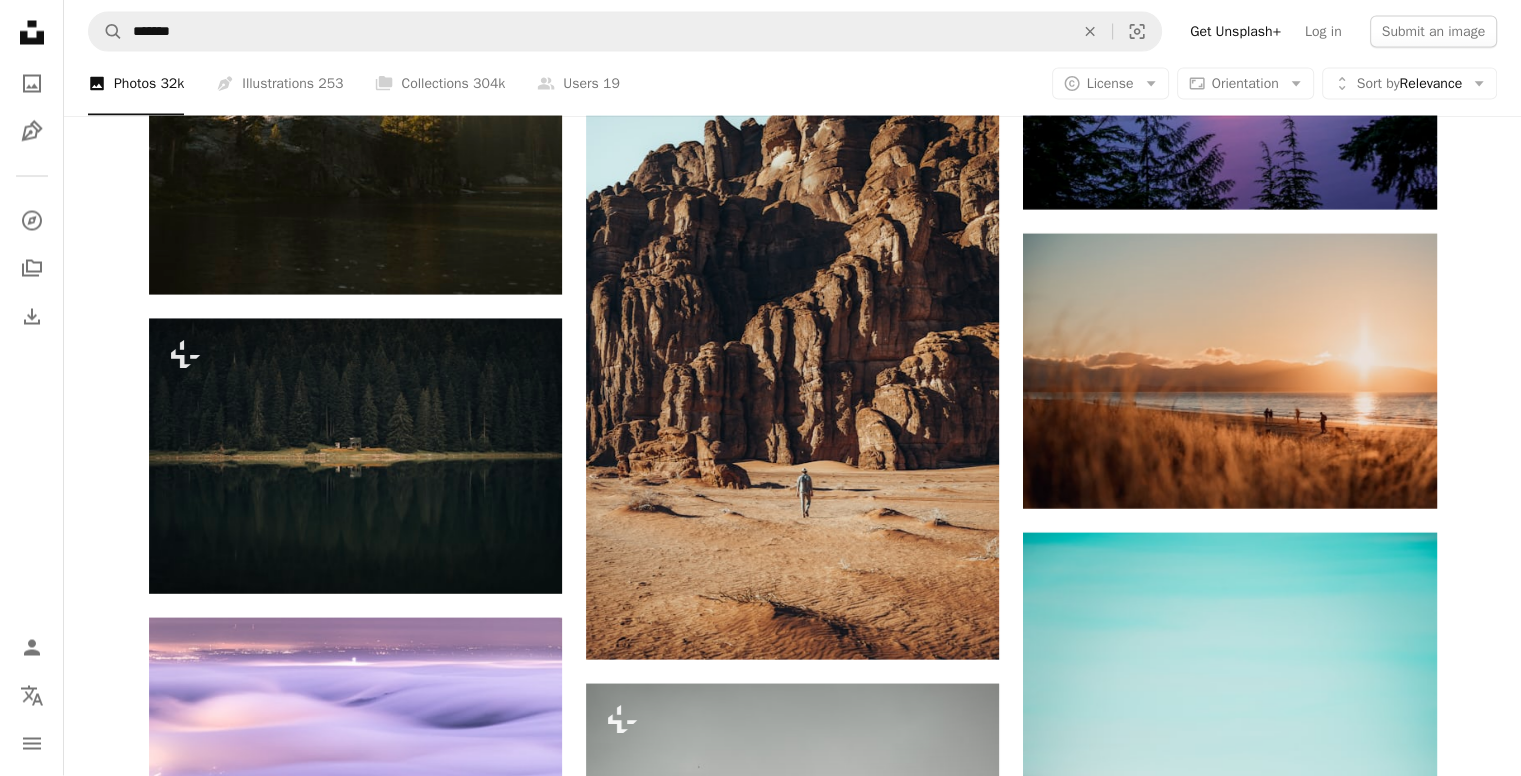 scroll, scrollTop: 19115, scrollLeft: 0, axis: vertical 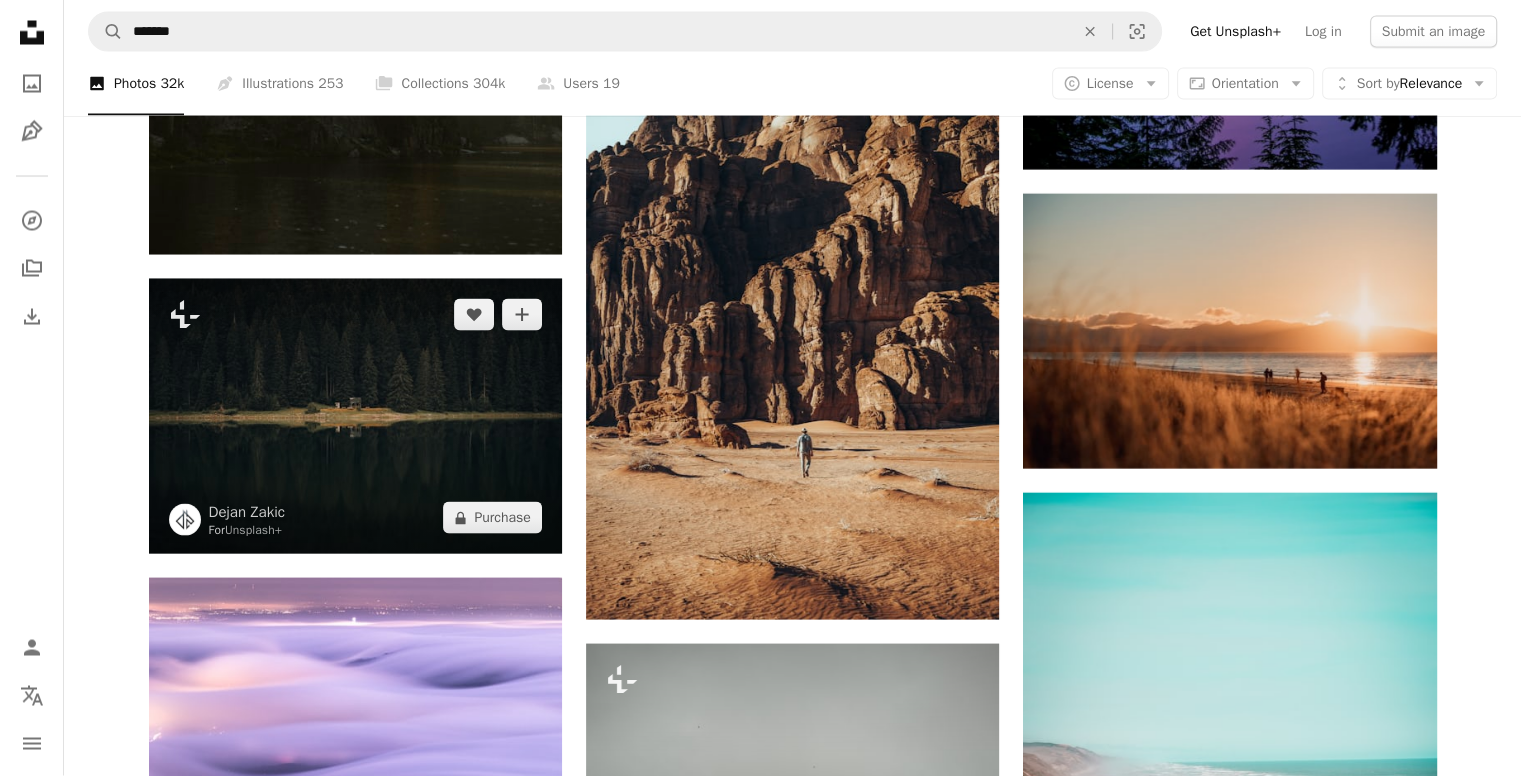 click at bounding box center (355, 416) 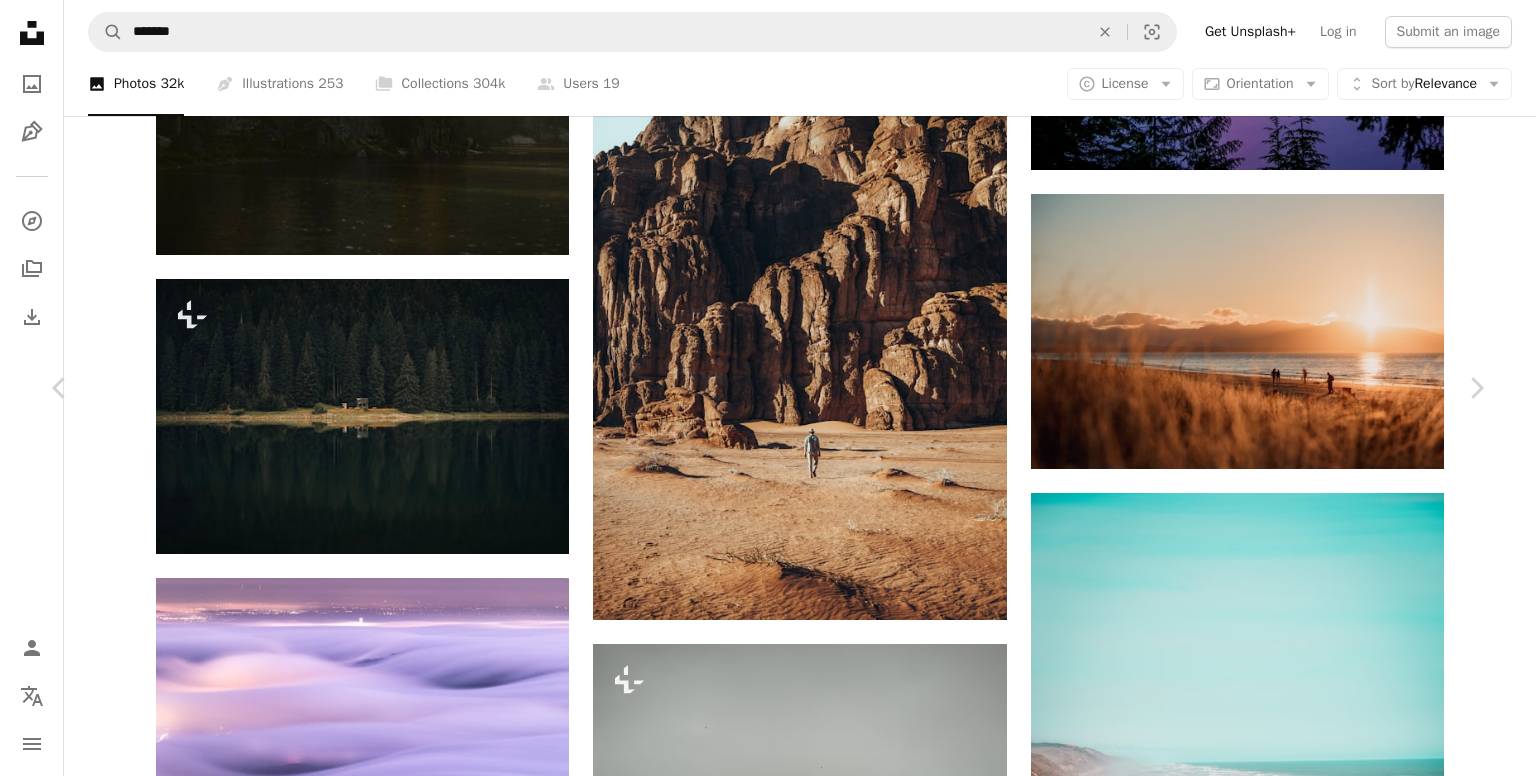 click on "An X shape" at bounding box center [20, 20] 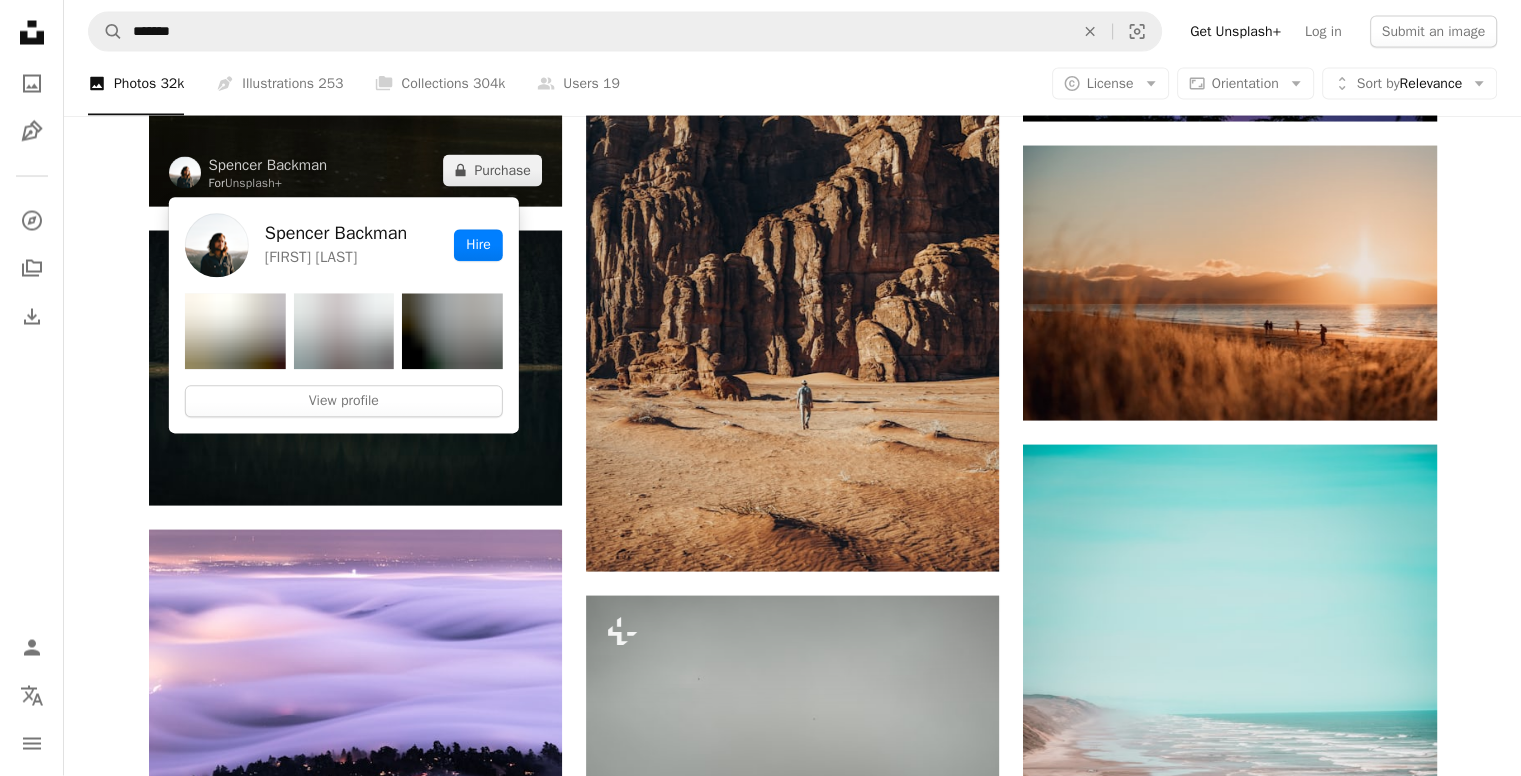 scroll, scrollTop: 19162, scrollLeft: 0, axis: vertical 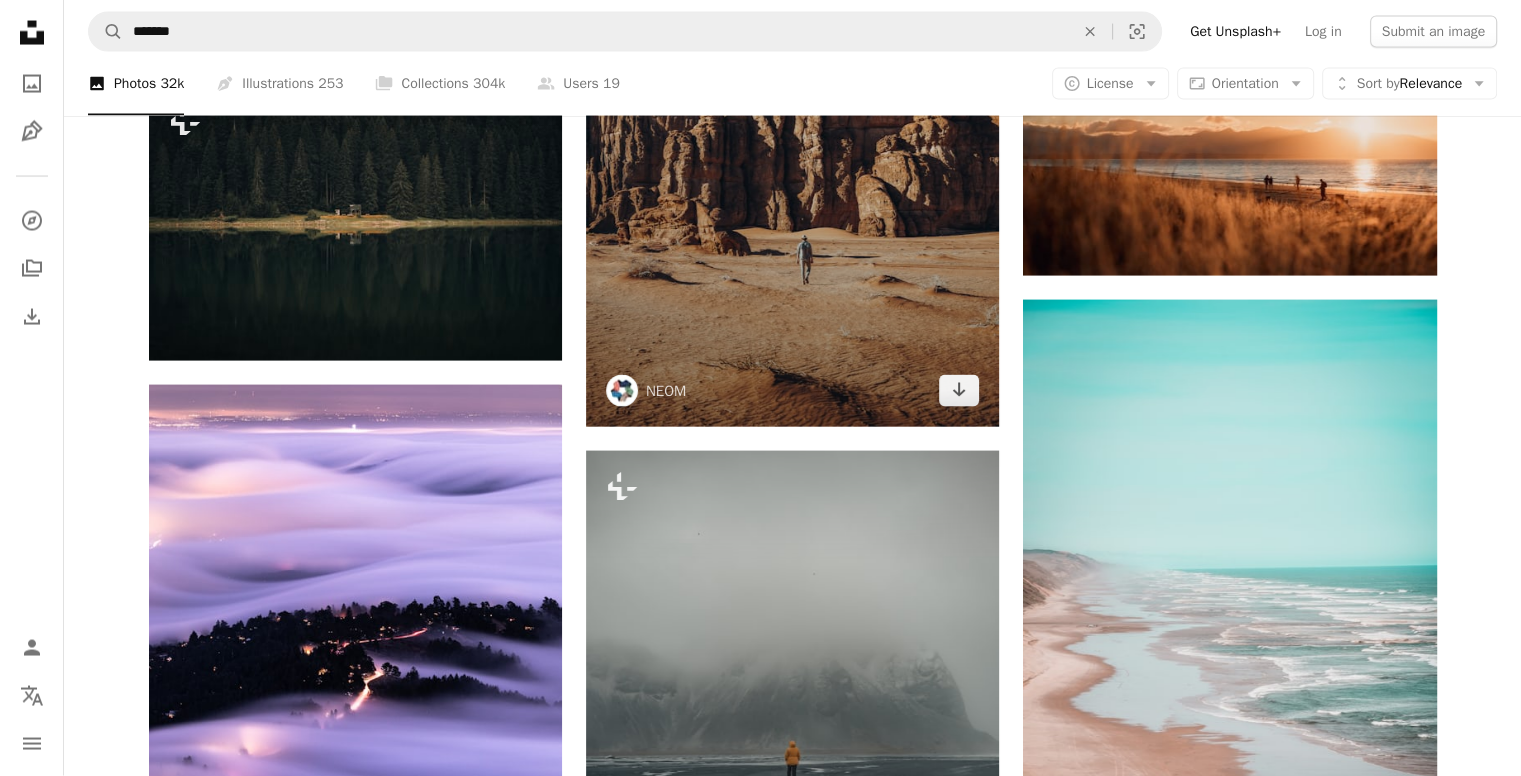 click at bounding box center (792, 117) 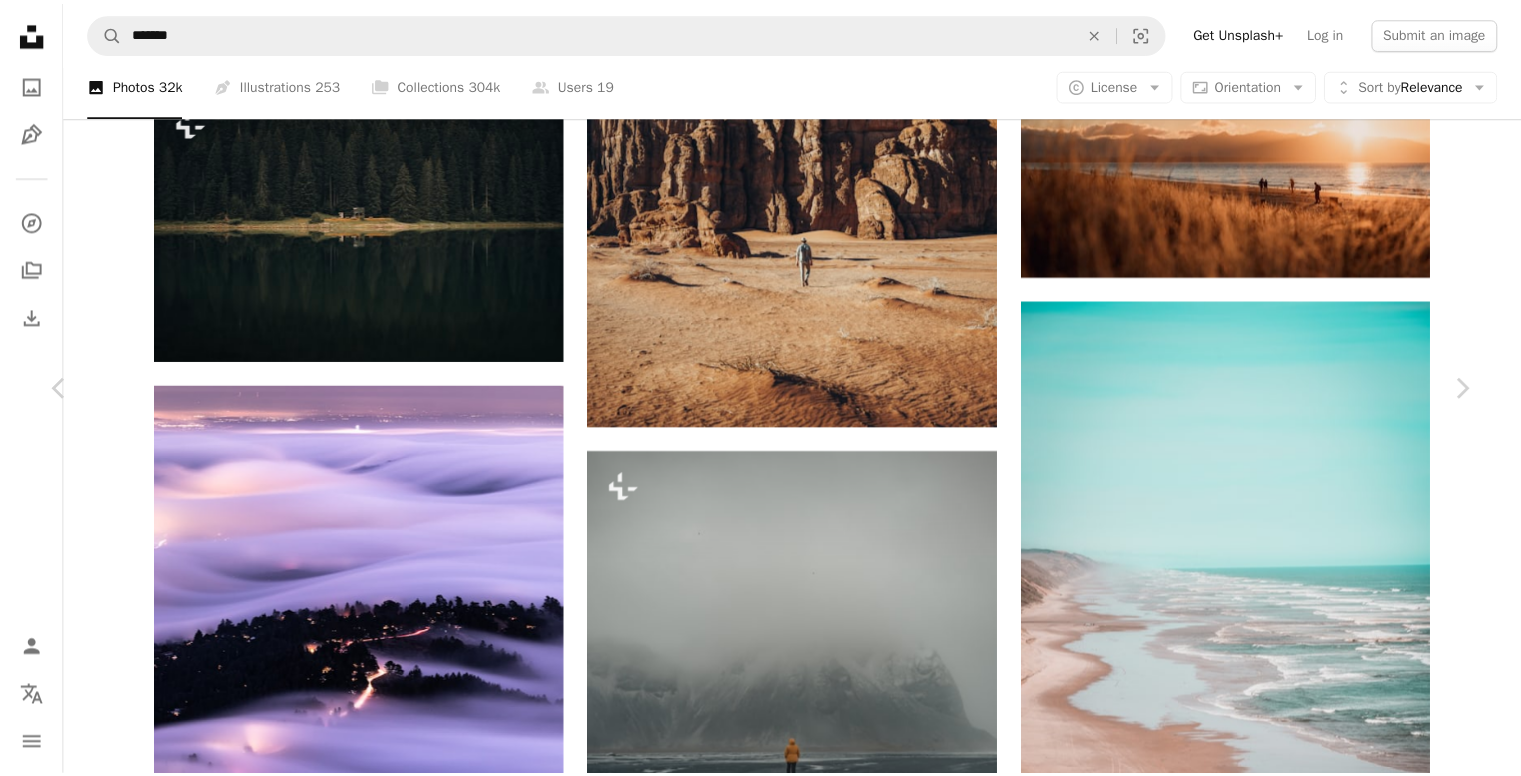 scroll, scrollTop: 8342, scrollLeft: 0, axis: vertical 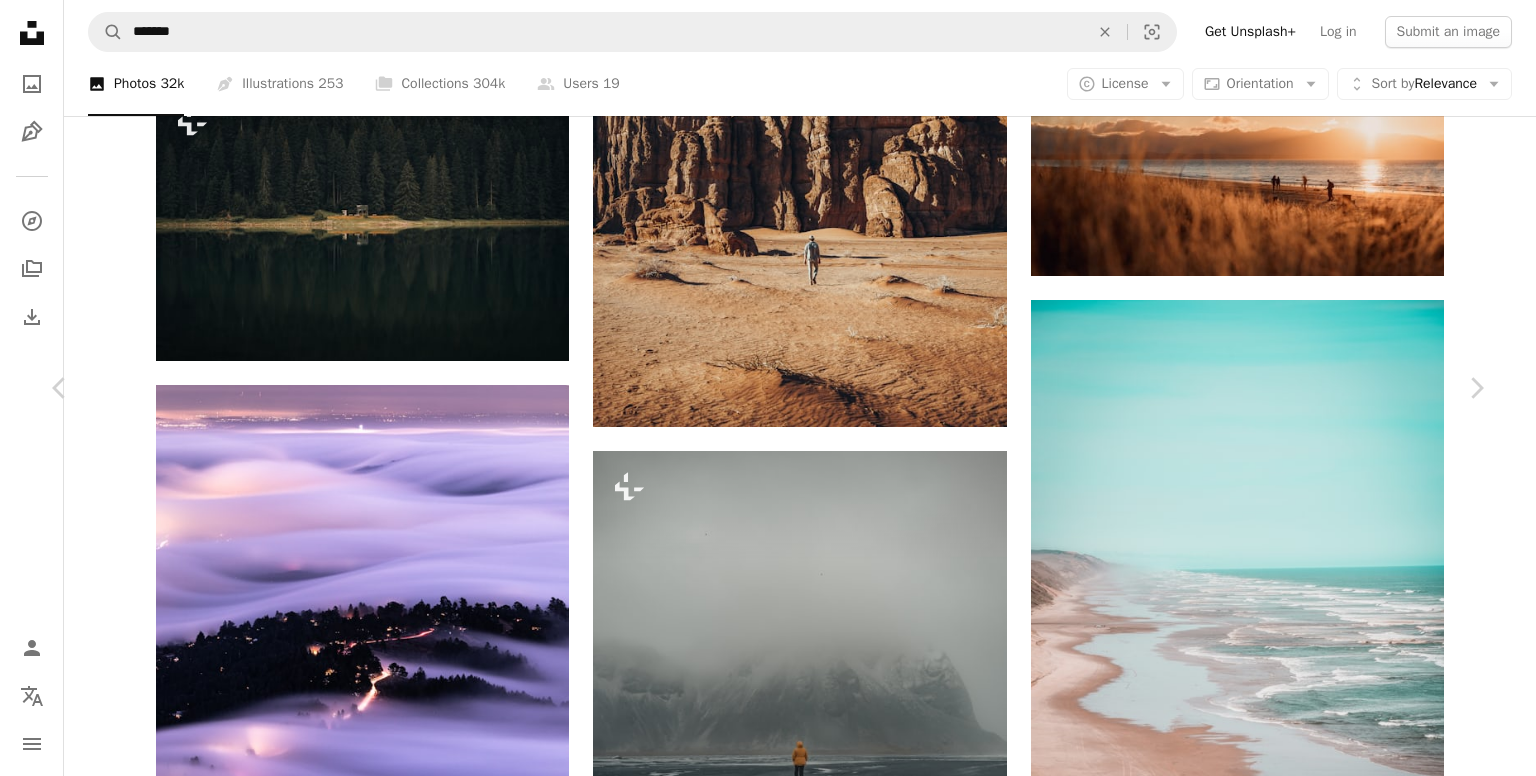click on "An X shape" at bounding box center [20, 20] 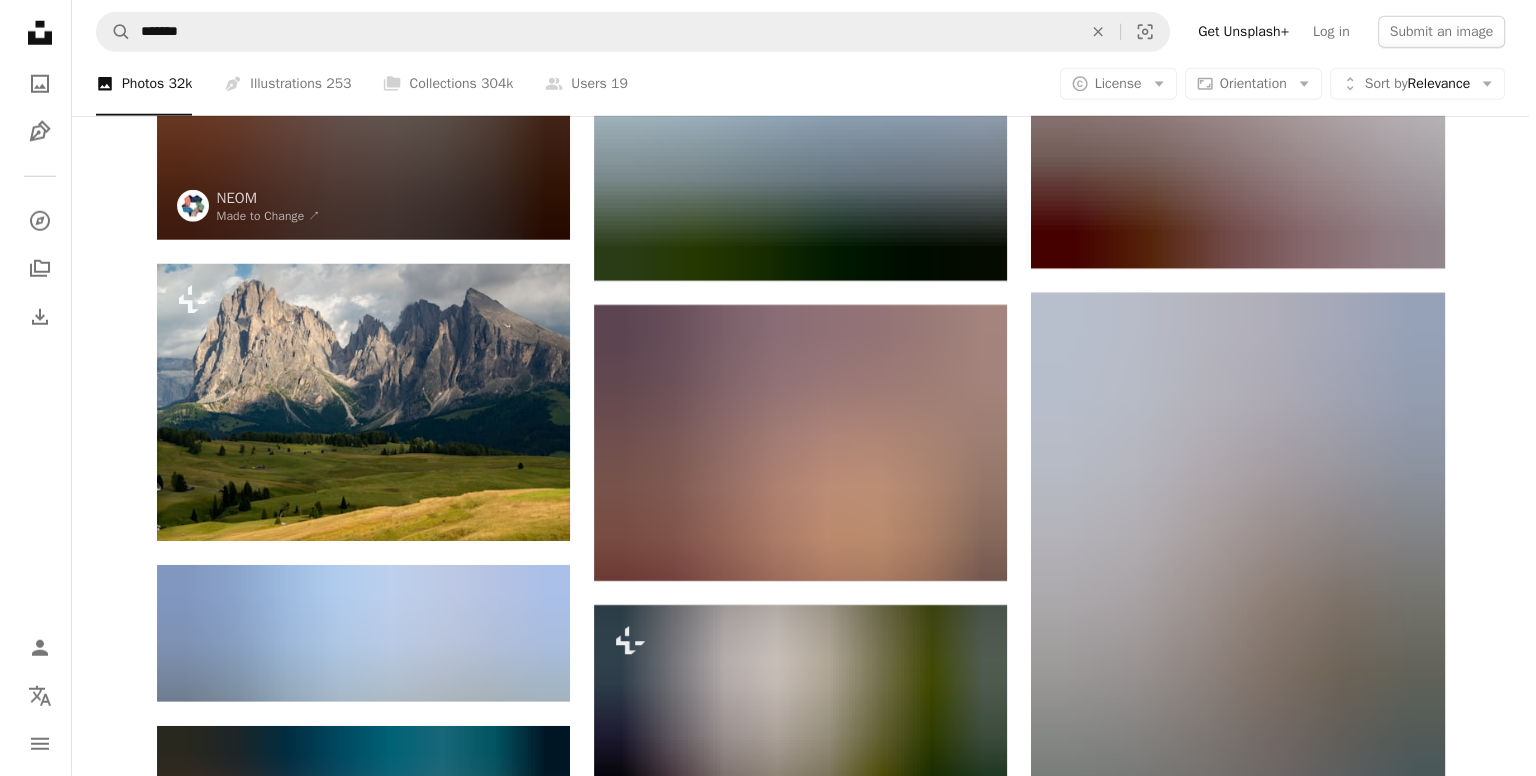 scroll, scrollTop: 20905, scrollLeft: 0, axis: vertical 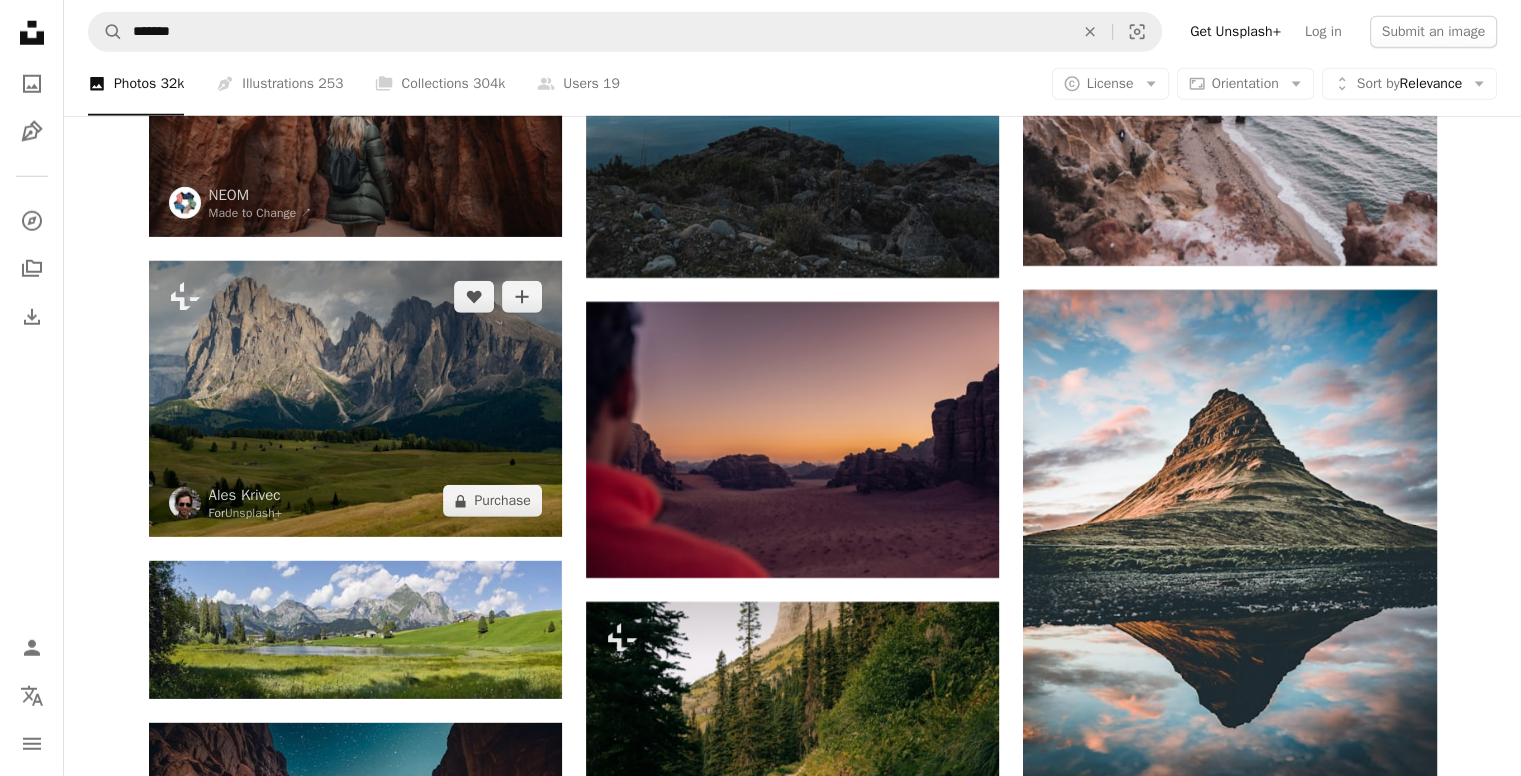 click at bounding box center (355, 399) 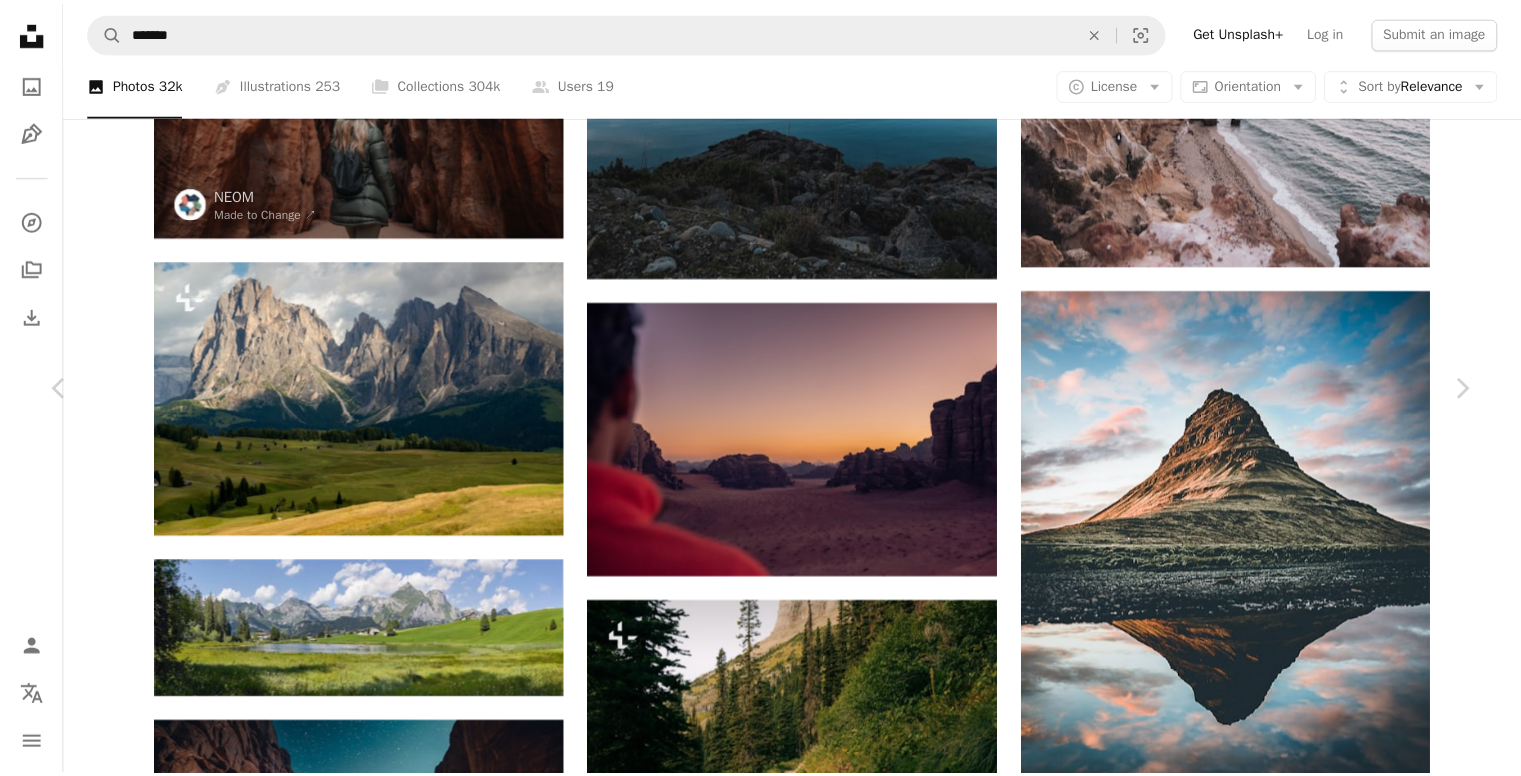 scroll, scrollTop: 2906, scrollLeft: 0, axis: vertical 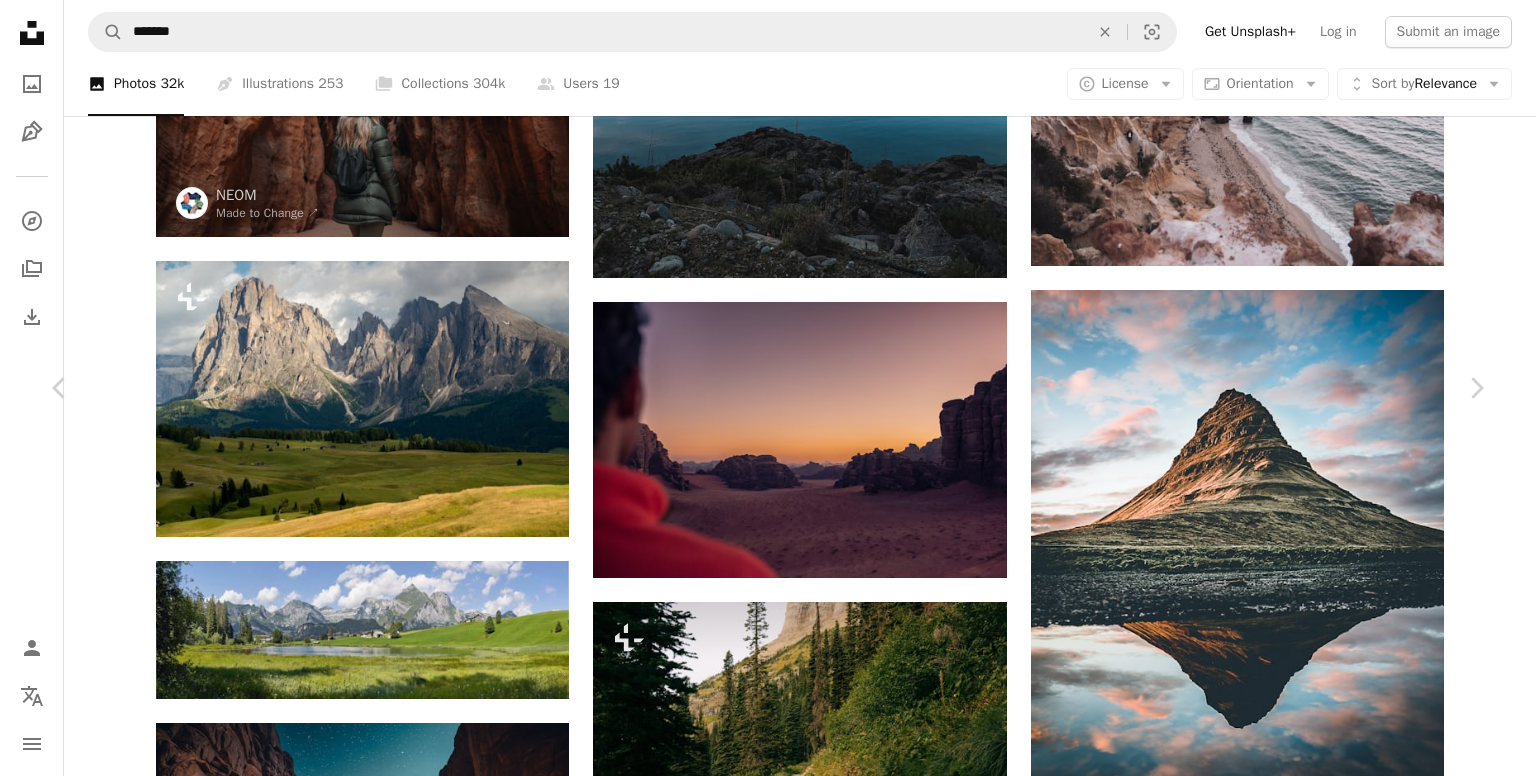 click on "An X shape" at bounding box center (20, 20) 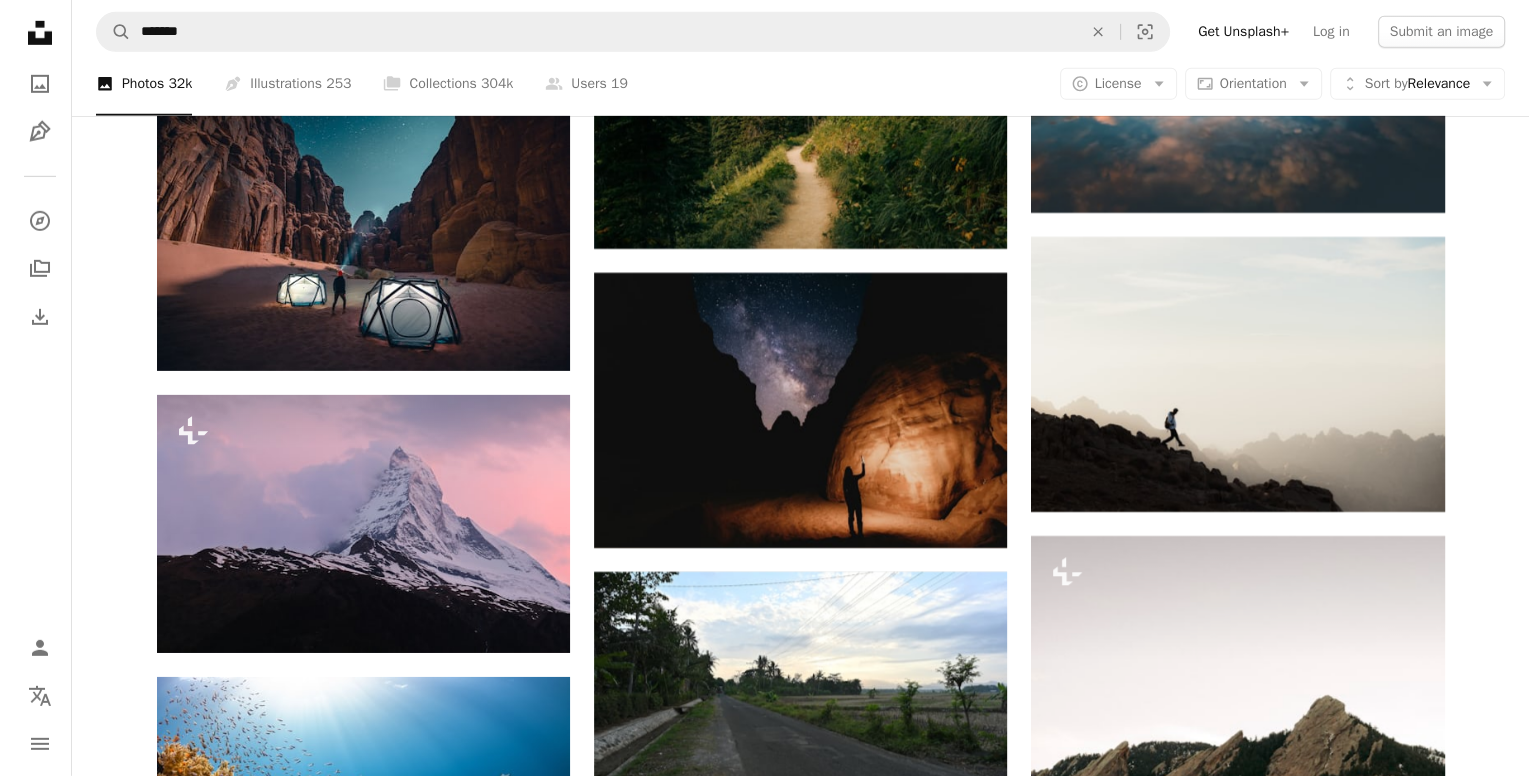 scroll, scrollTop: 21536, scrollLeft: 0, axis: vertical 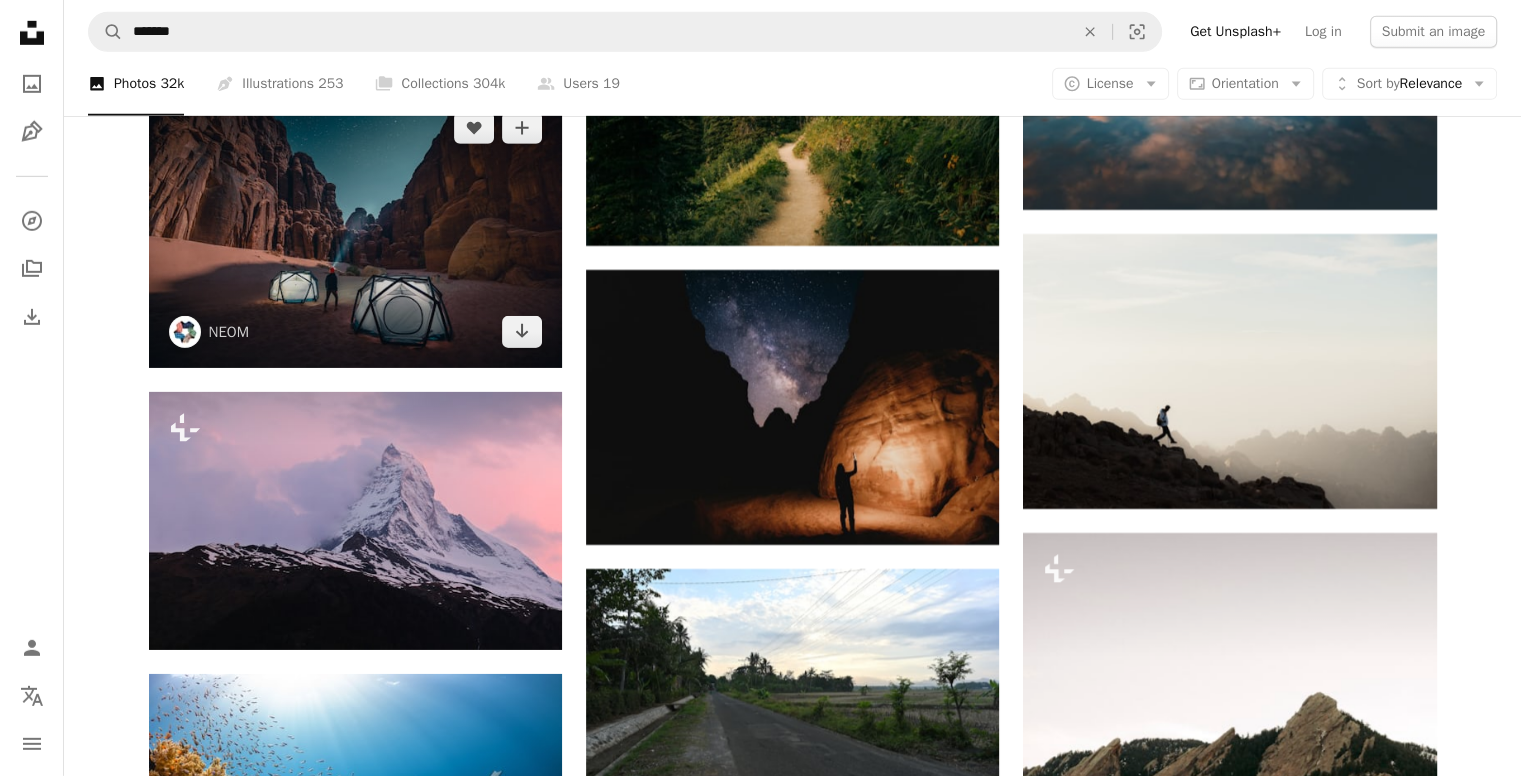 click at bounding box center (355, 229) 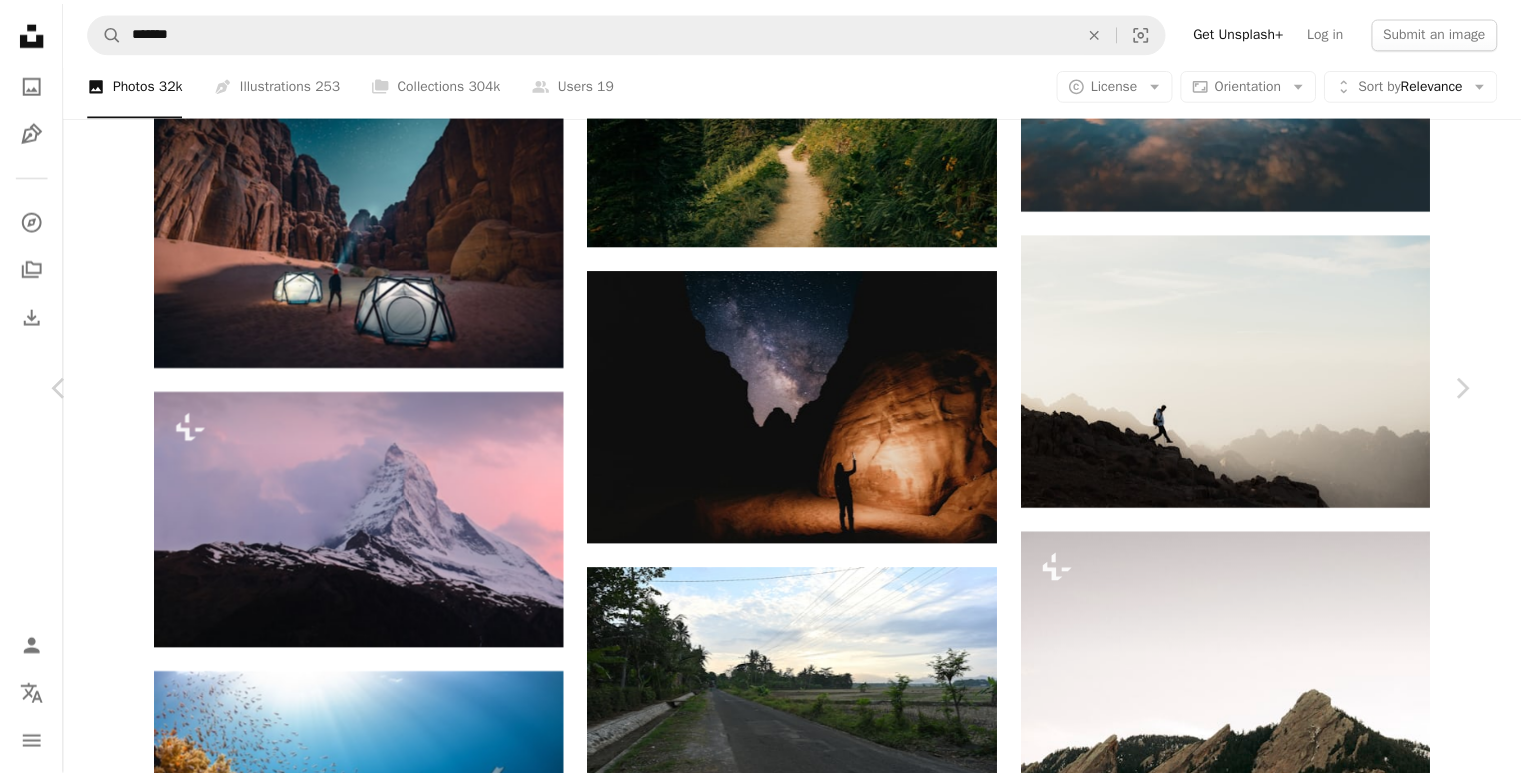 scroll, scrollTop: 2274, scrollLeft: 0, axis: vertical 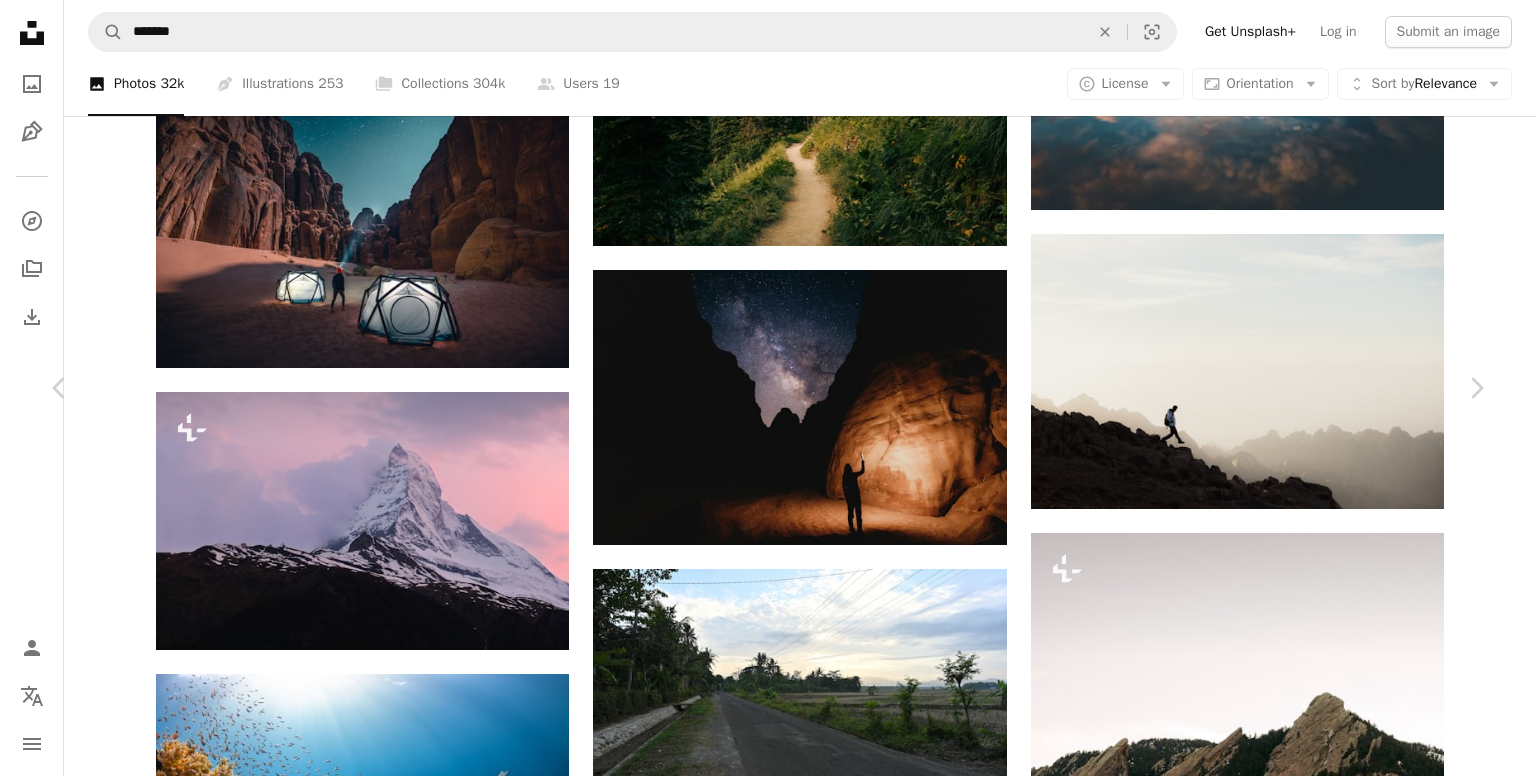 click on "An X shape" at bounding box center [20, 20] 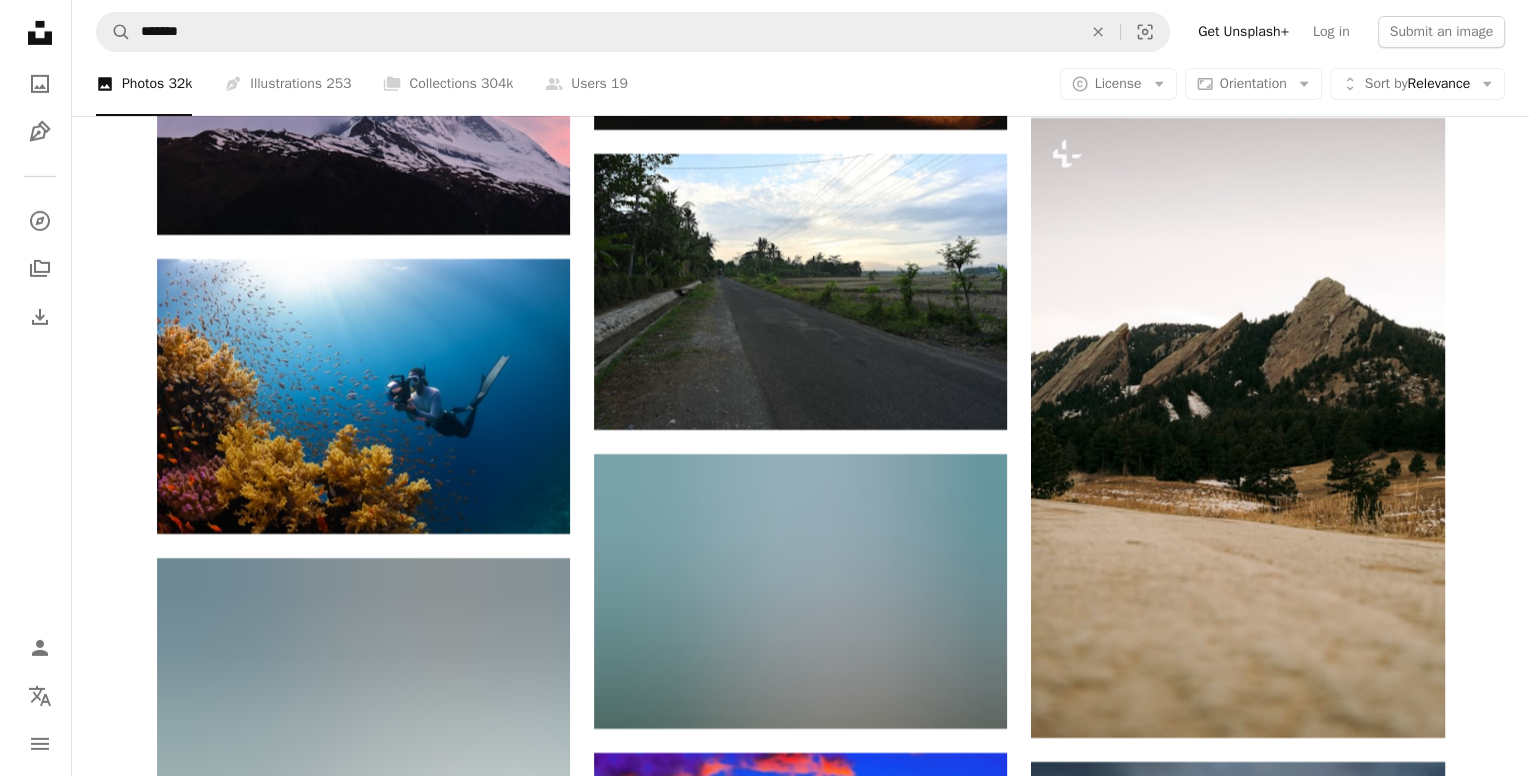 scroll, scrollTop: 21952, scrollLeft: 0, axis: vertical 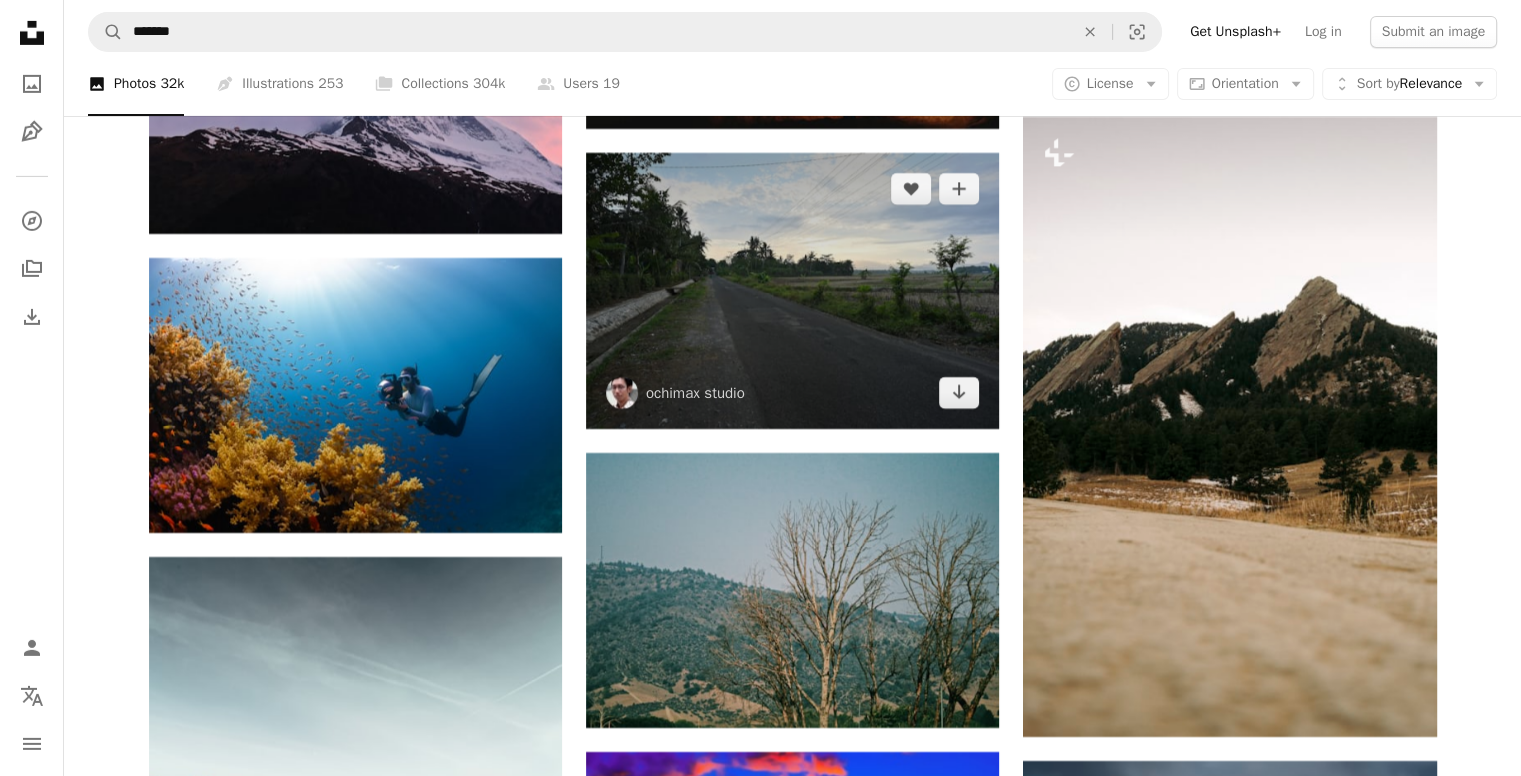 click at bounding box center [792, 290] 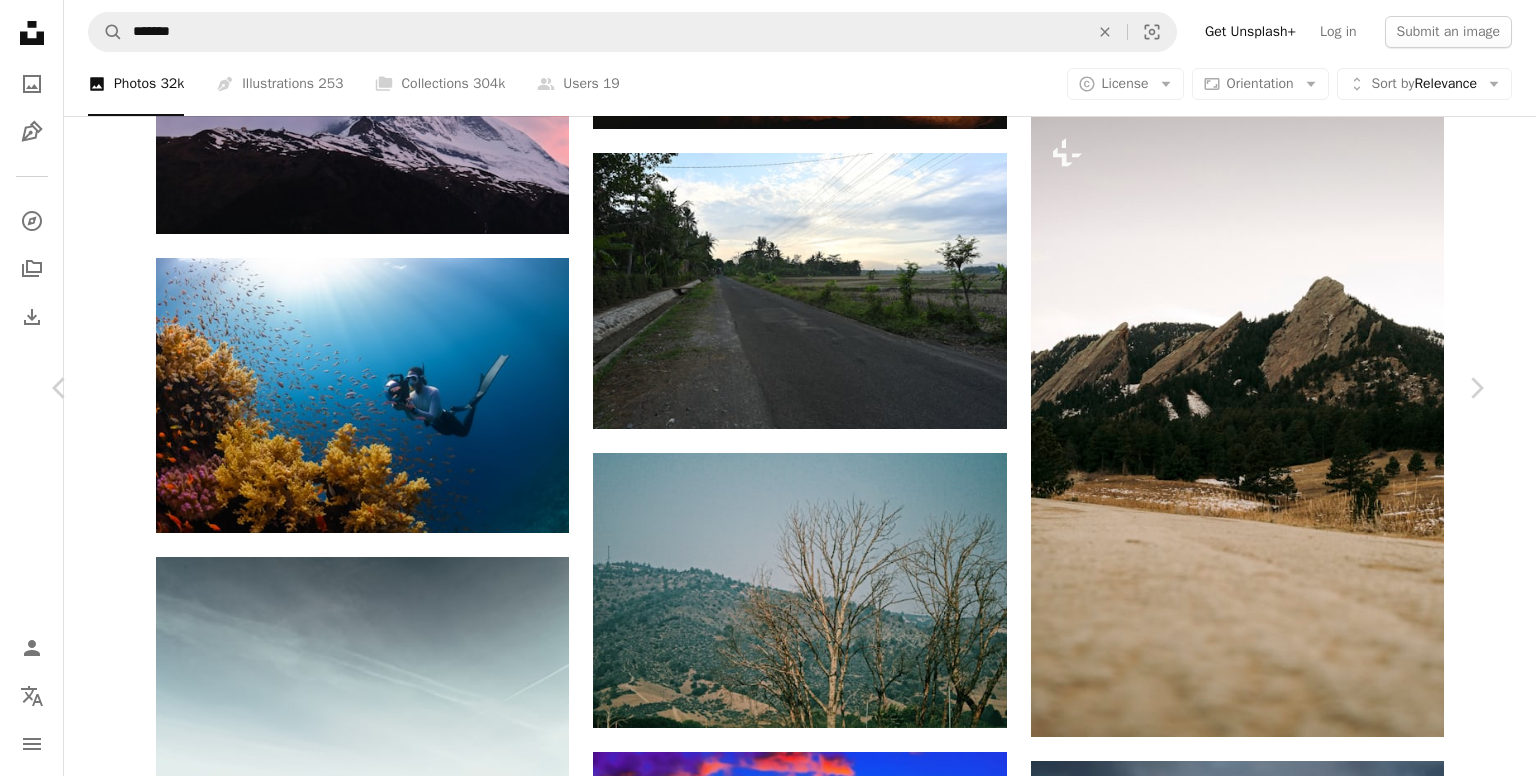 scroll, scrollTop: 1452, scrollLeft: 0, axis: vertical 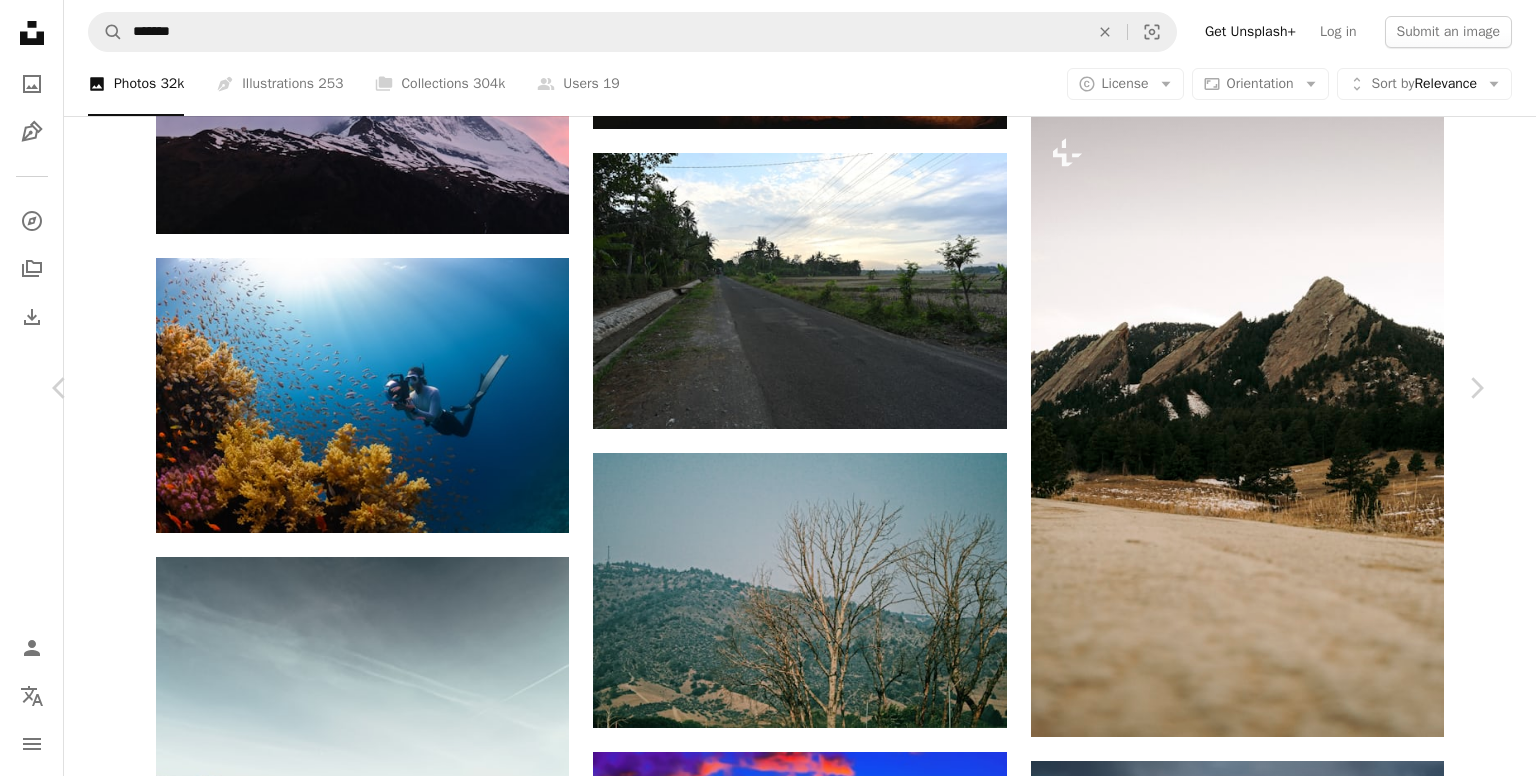 click at bounding box center (341, 4700) 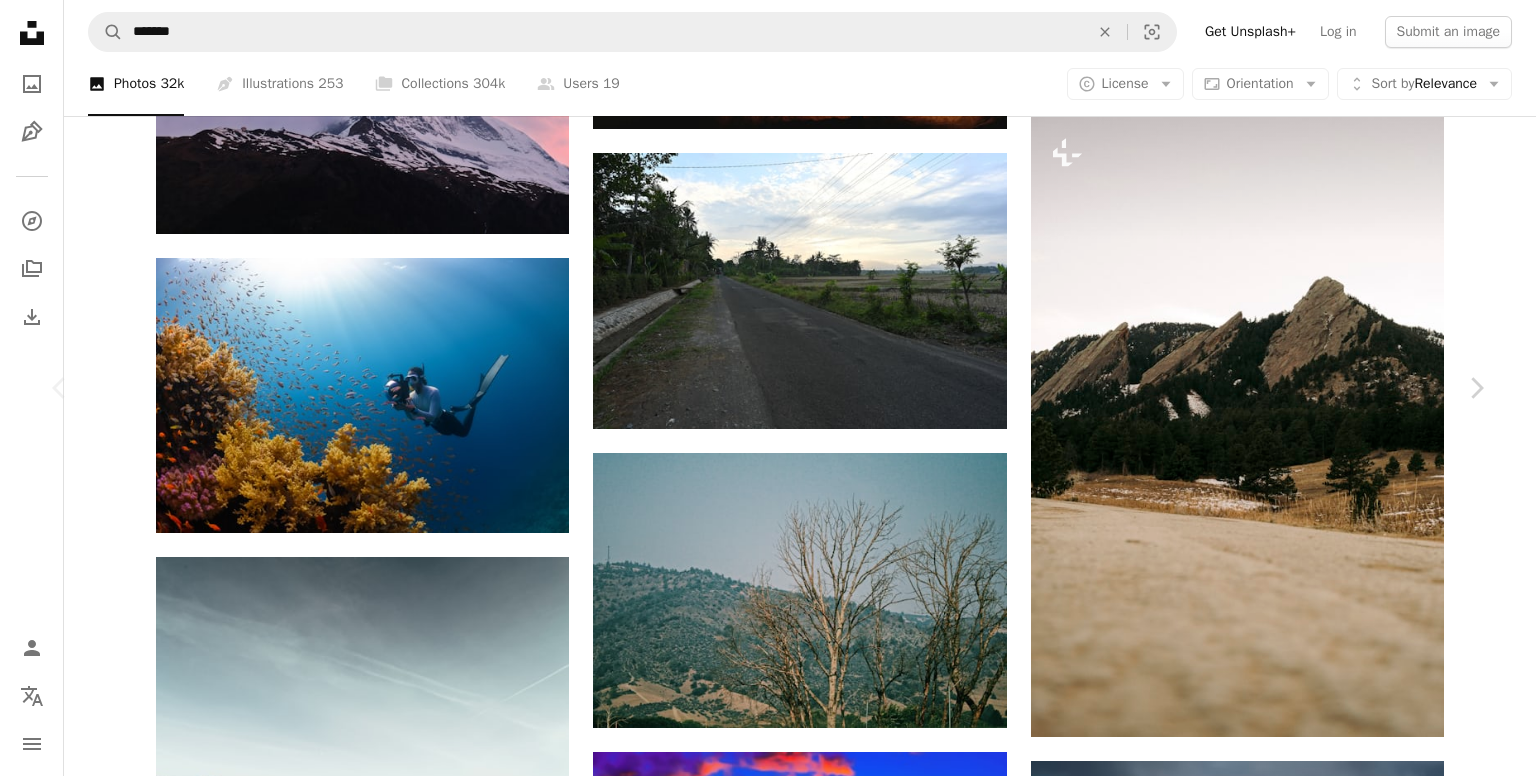scroll, scrollTop: 5042, scrollLeft: 0, axis: vertical 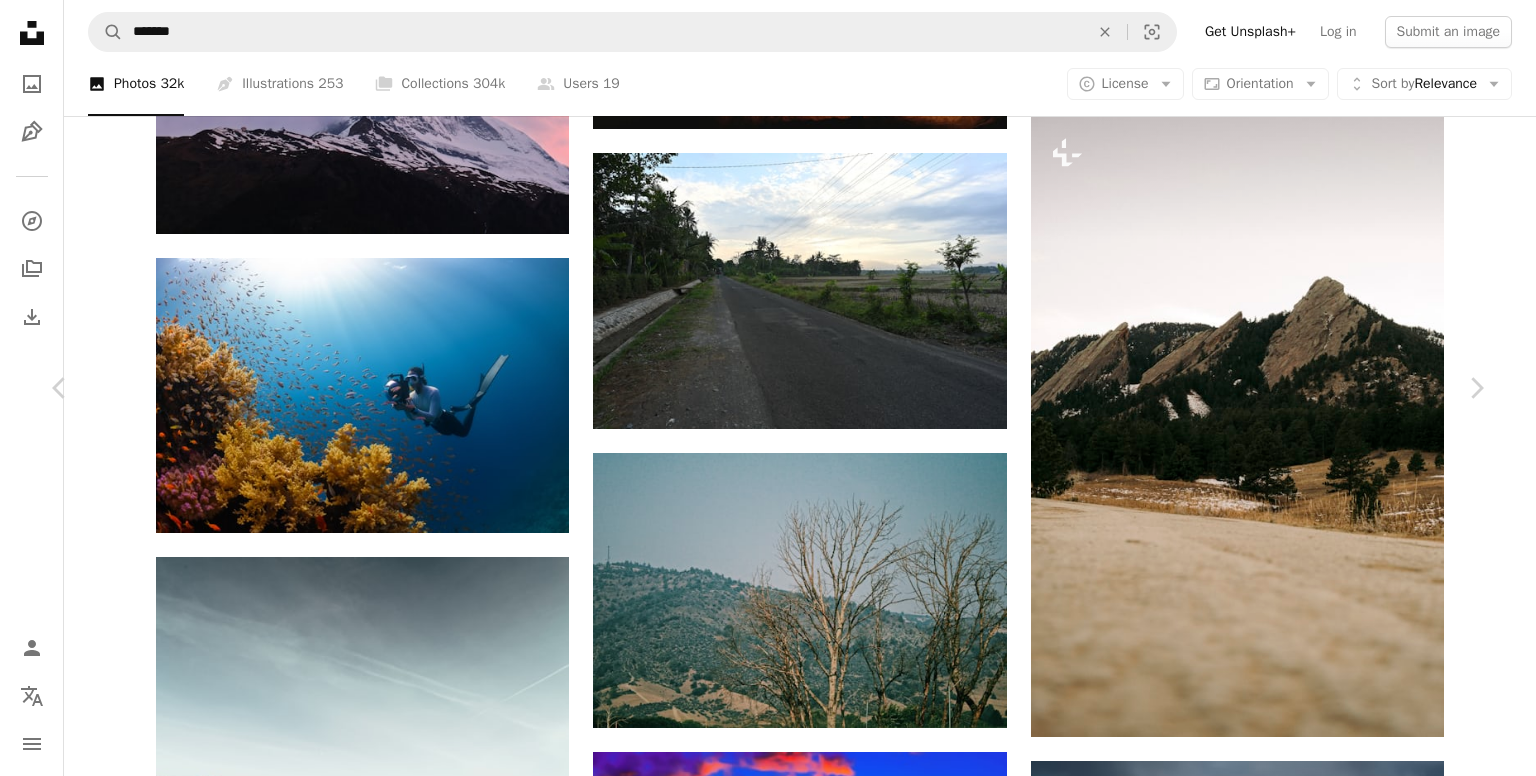 click at bounding box center (341, 4862) 